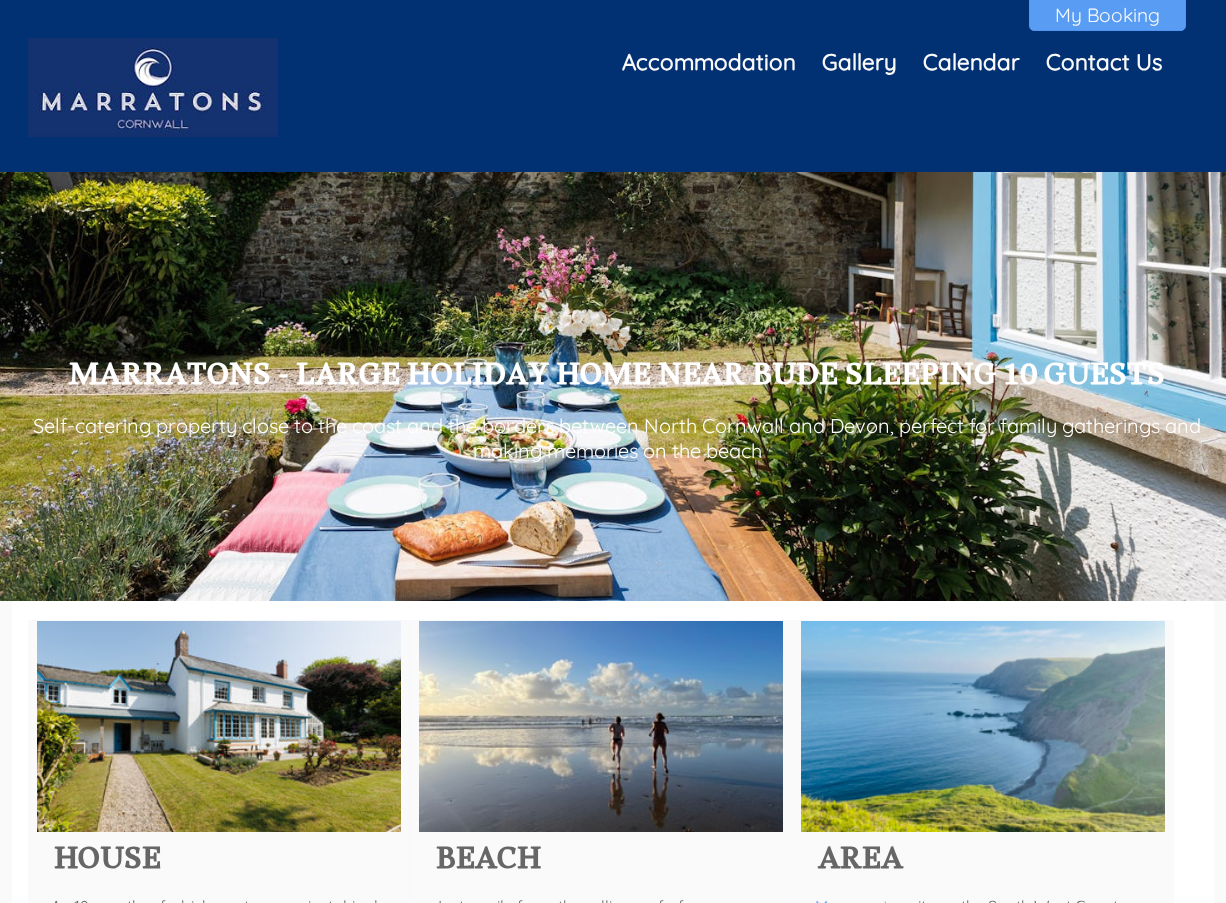 scroll, scrollTop: 0, scrollLeft: 0, axis: both 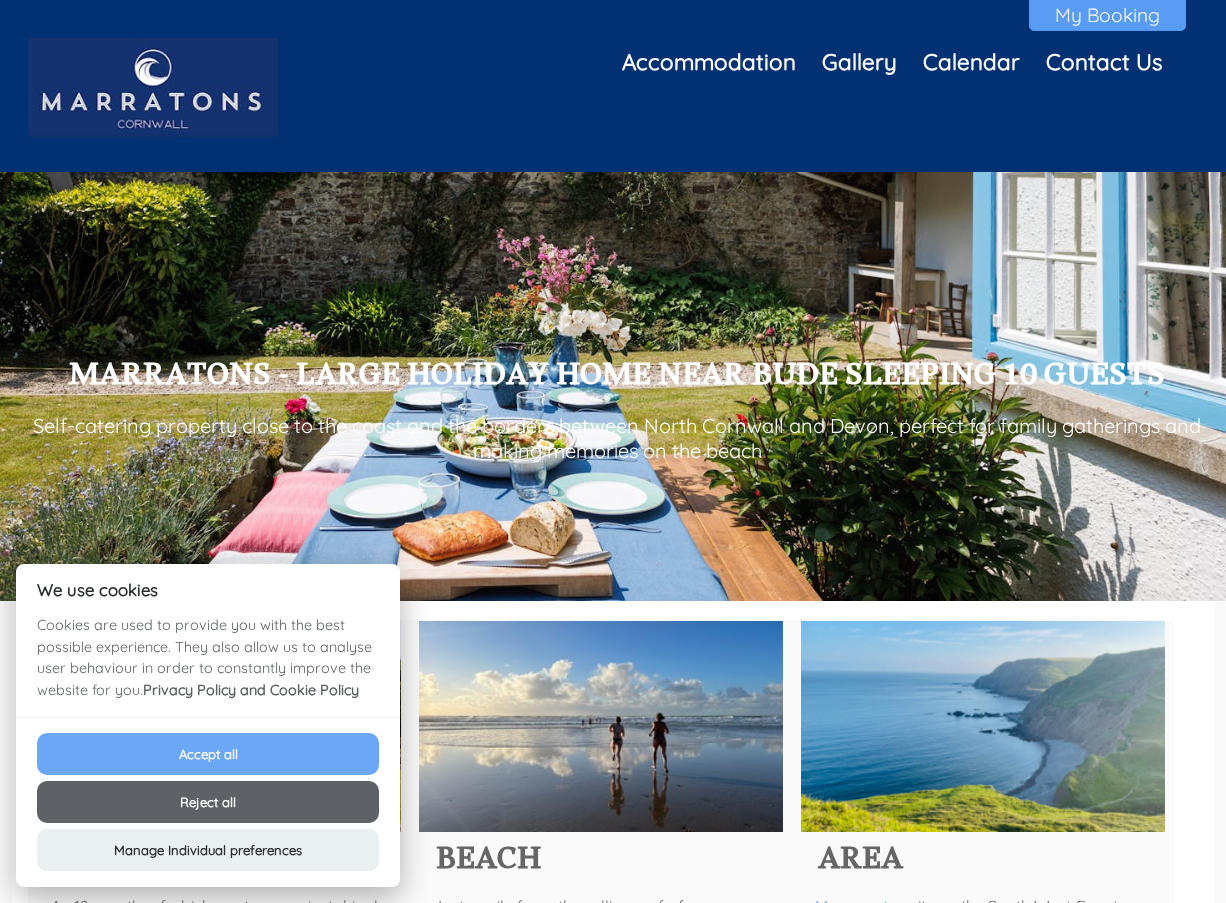 click on "Area" at bounding box center (983, 866) 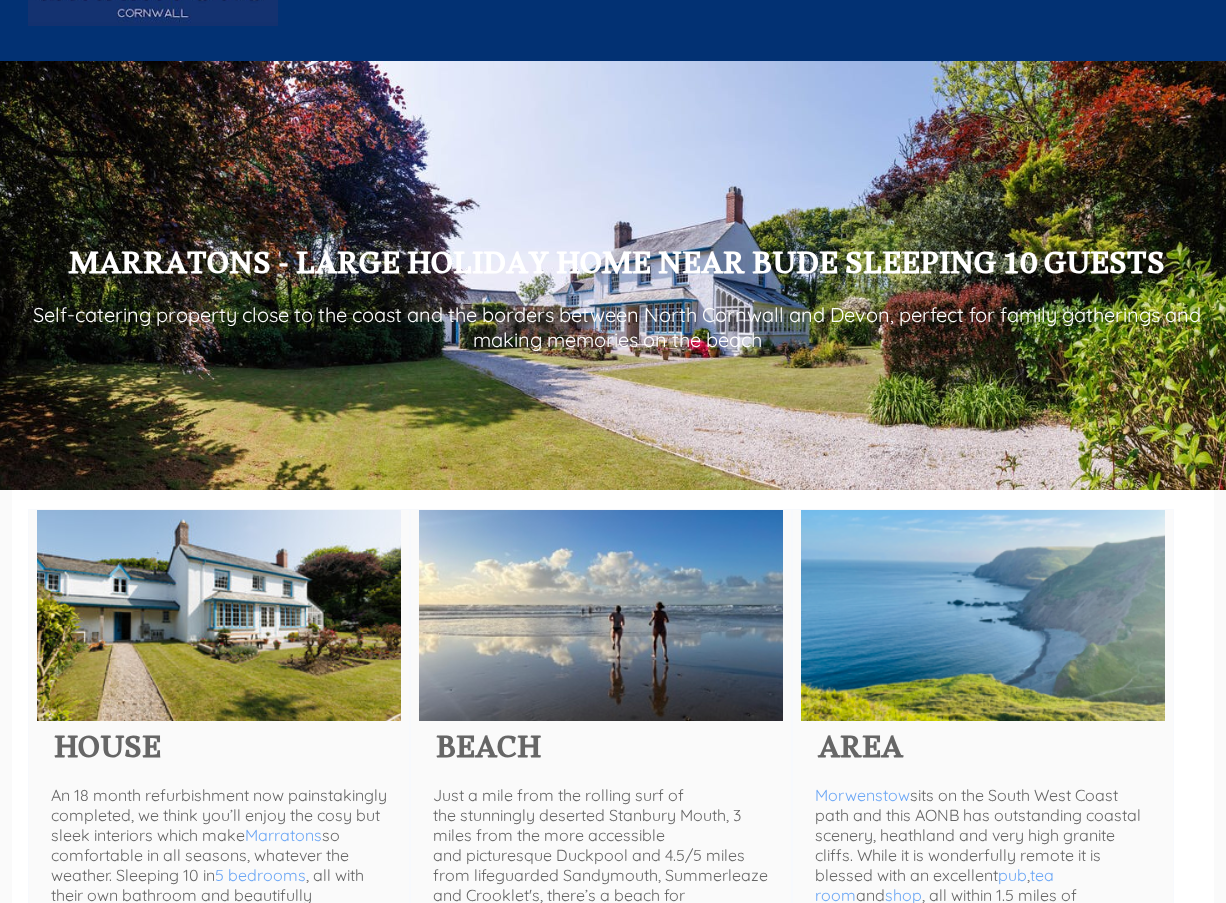 scroll, scrollTop: 124, scrollLeft: 0, axis: vertical 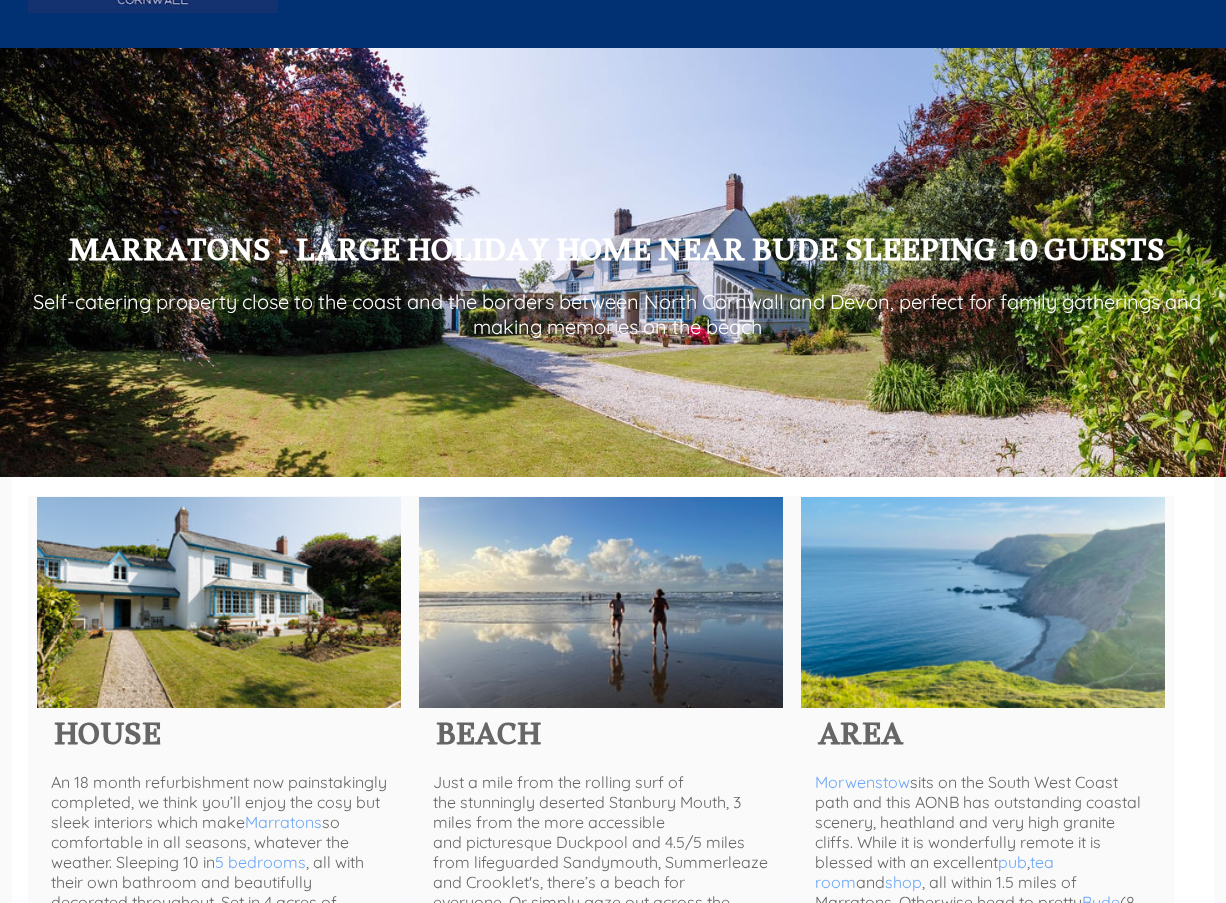 click at bounding box center [218, 602] 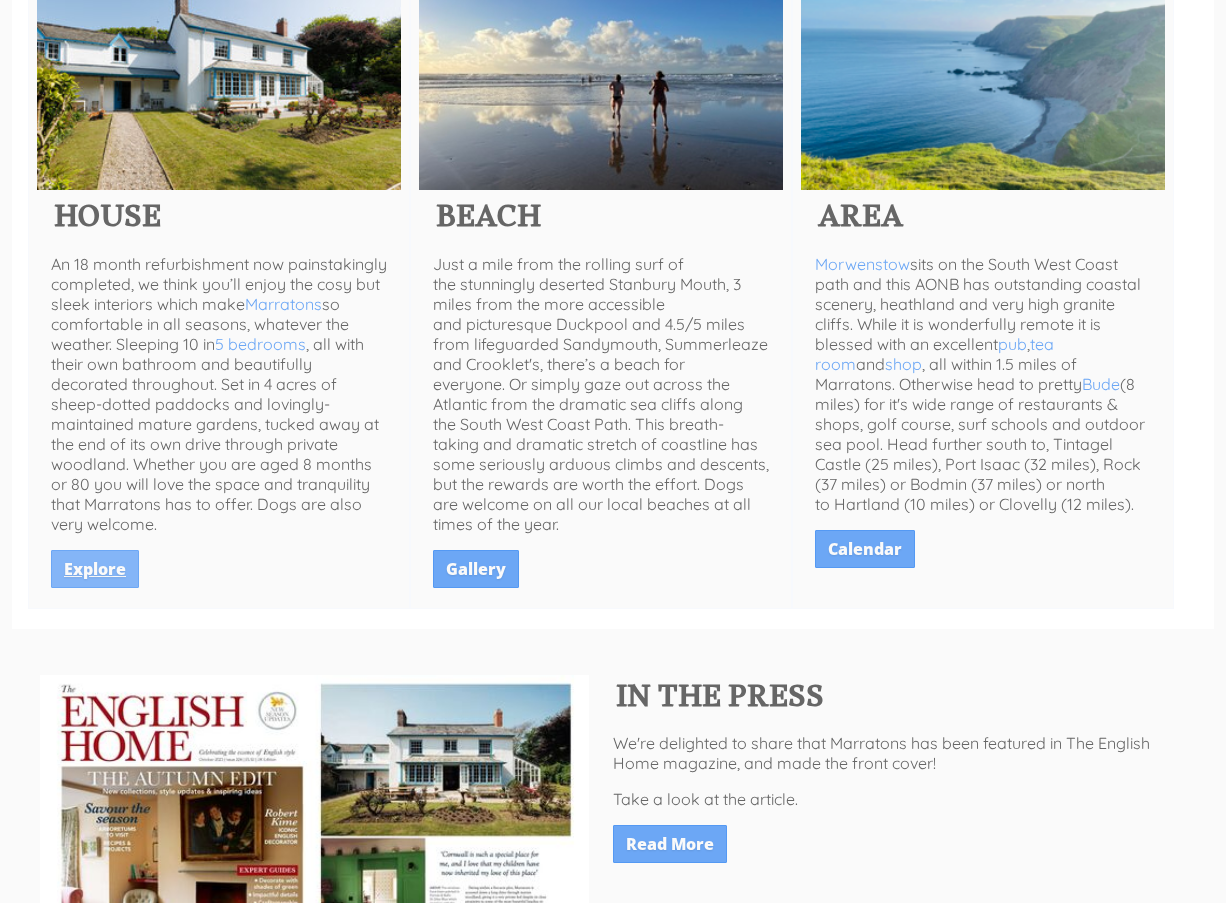 click on "Explore" at bounding box center (95, 569) 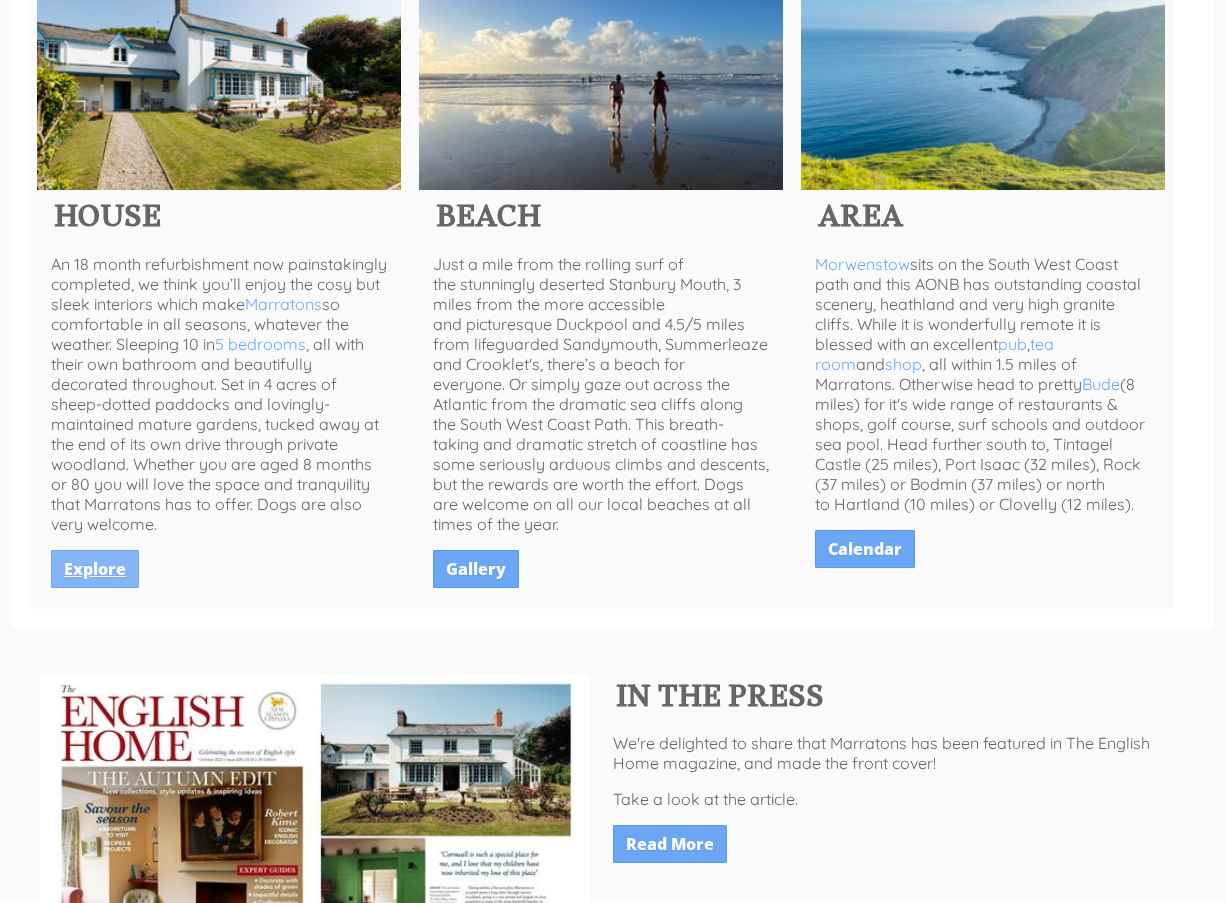 scroll, scrollTop: 589, scrollLeft: 0, axis: vertical 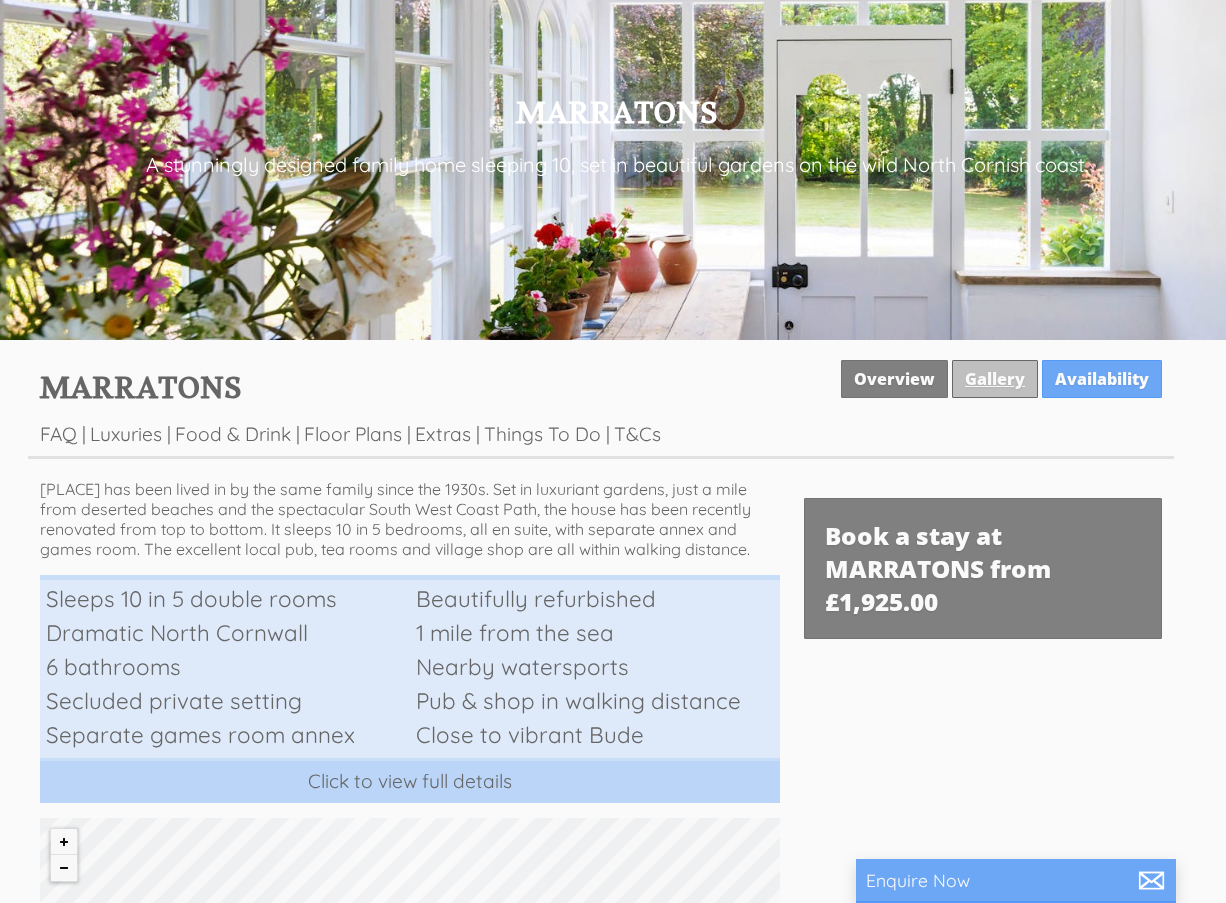 click on "Gallery" at bounding box center [995, 379] 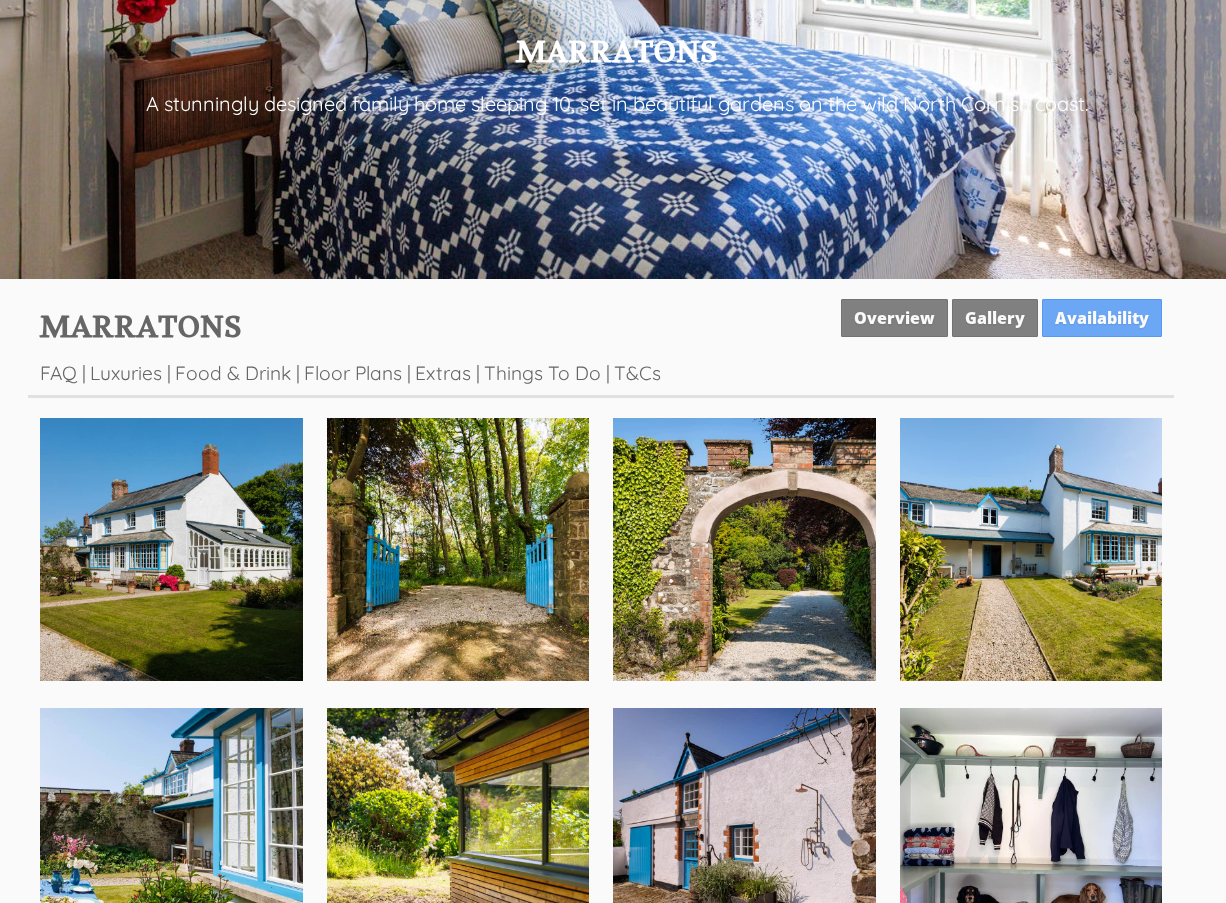 scroll, scrollTop: 321, scrollLeft: 0, axis: vertical 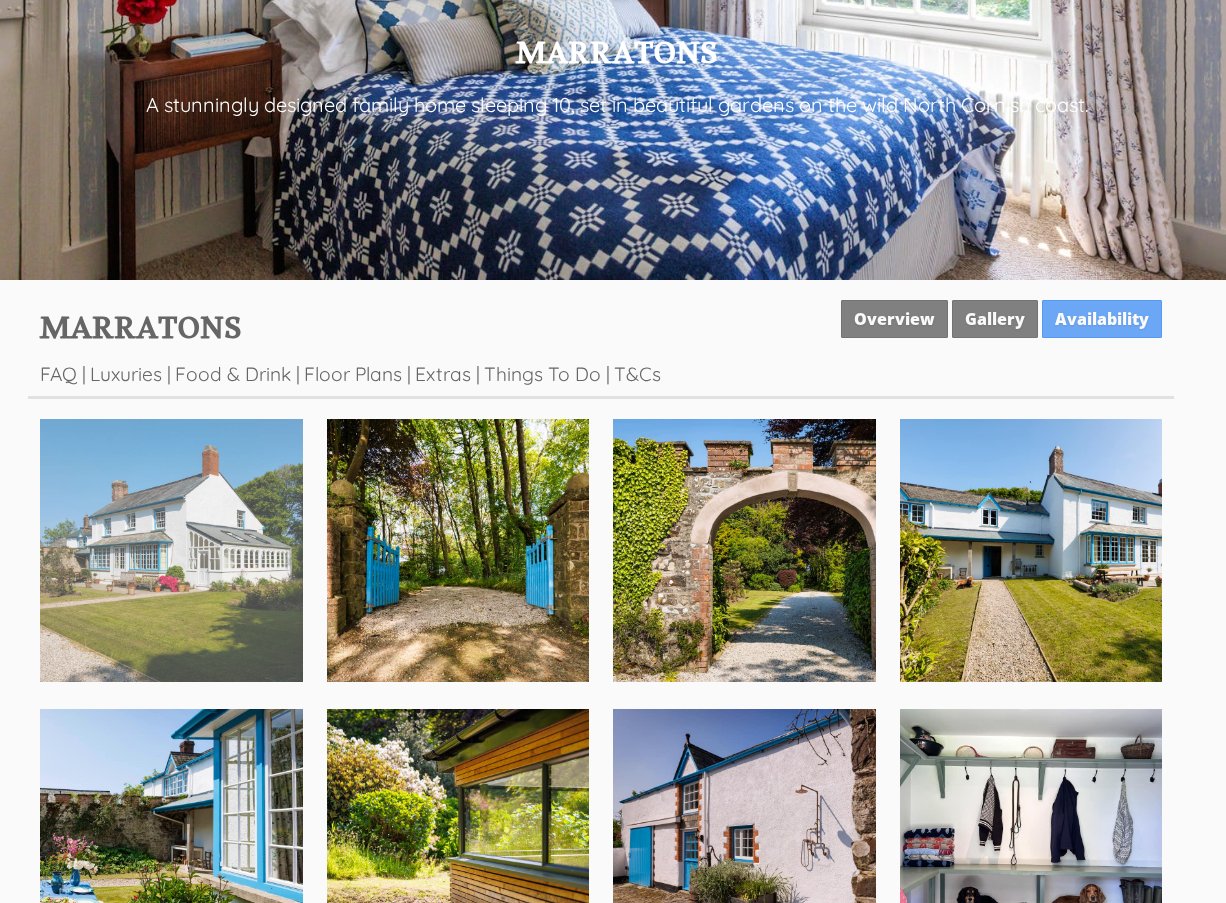 click at bounding box center [171, 550] 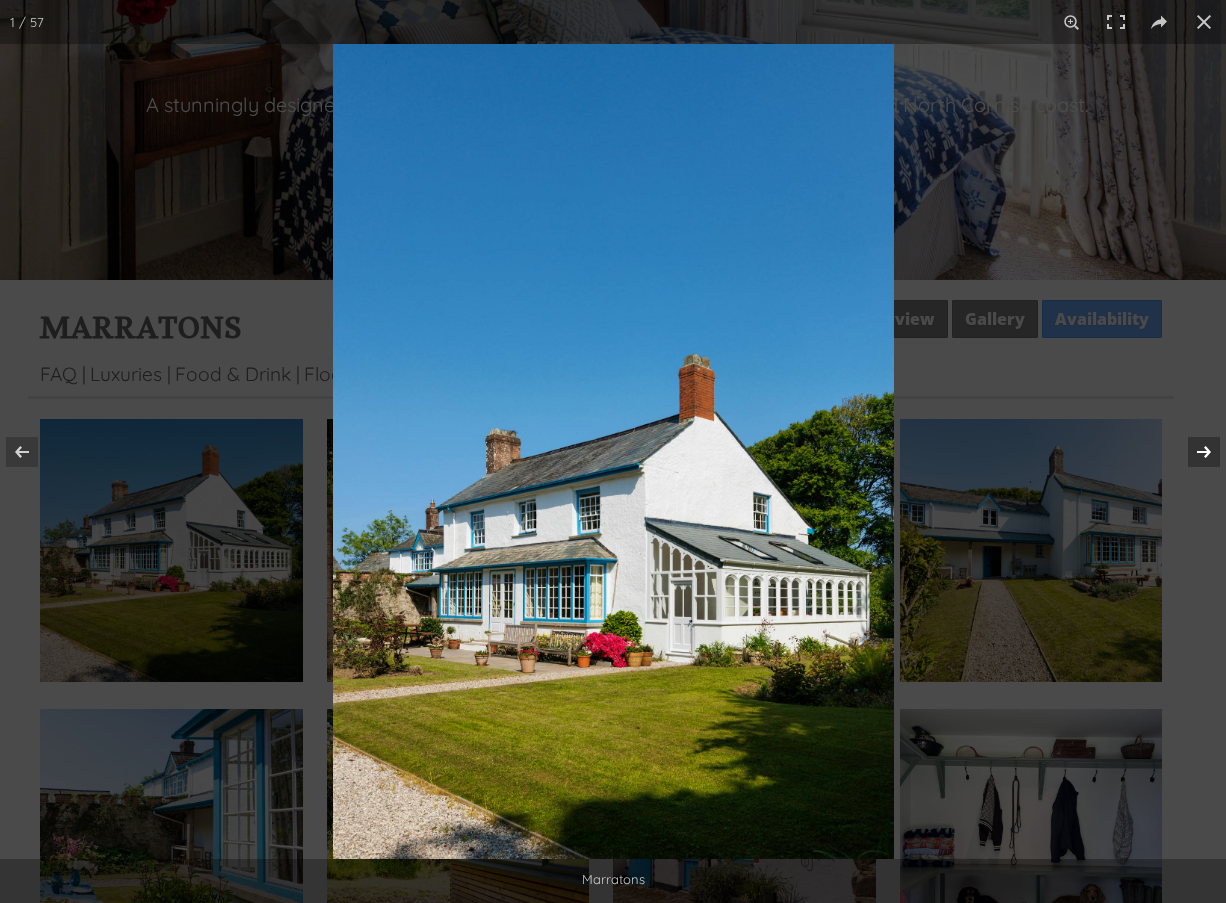 click at bounding box center (1191, 452) 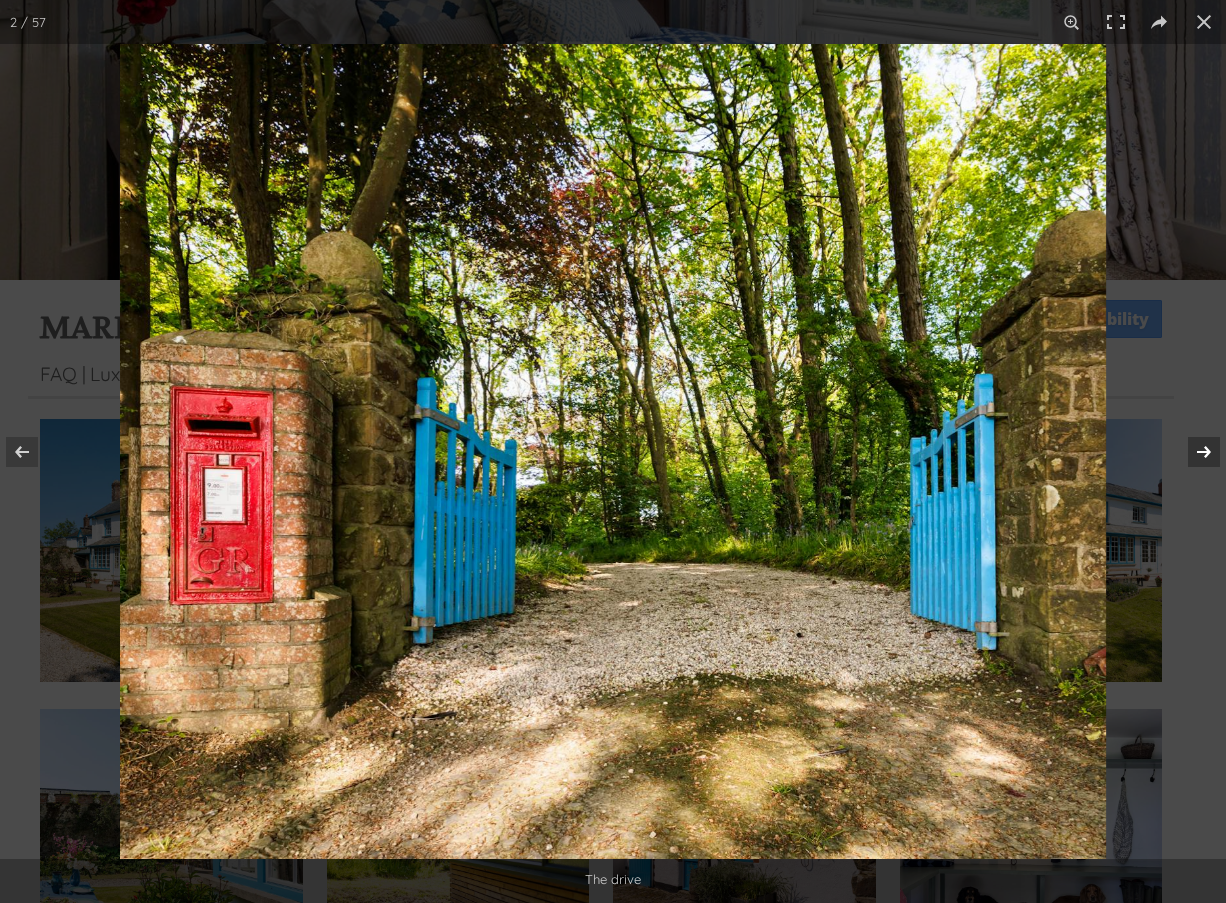 click at bounding box center [1191, 452] 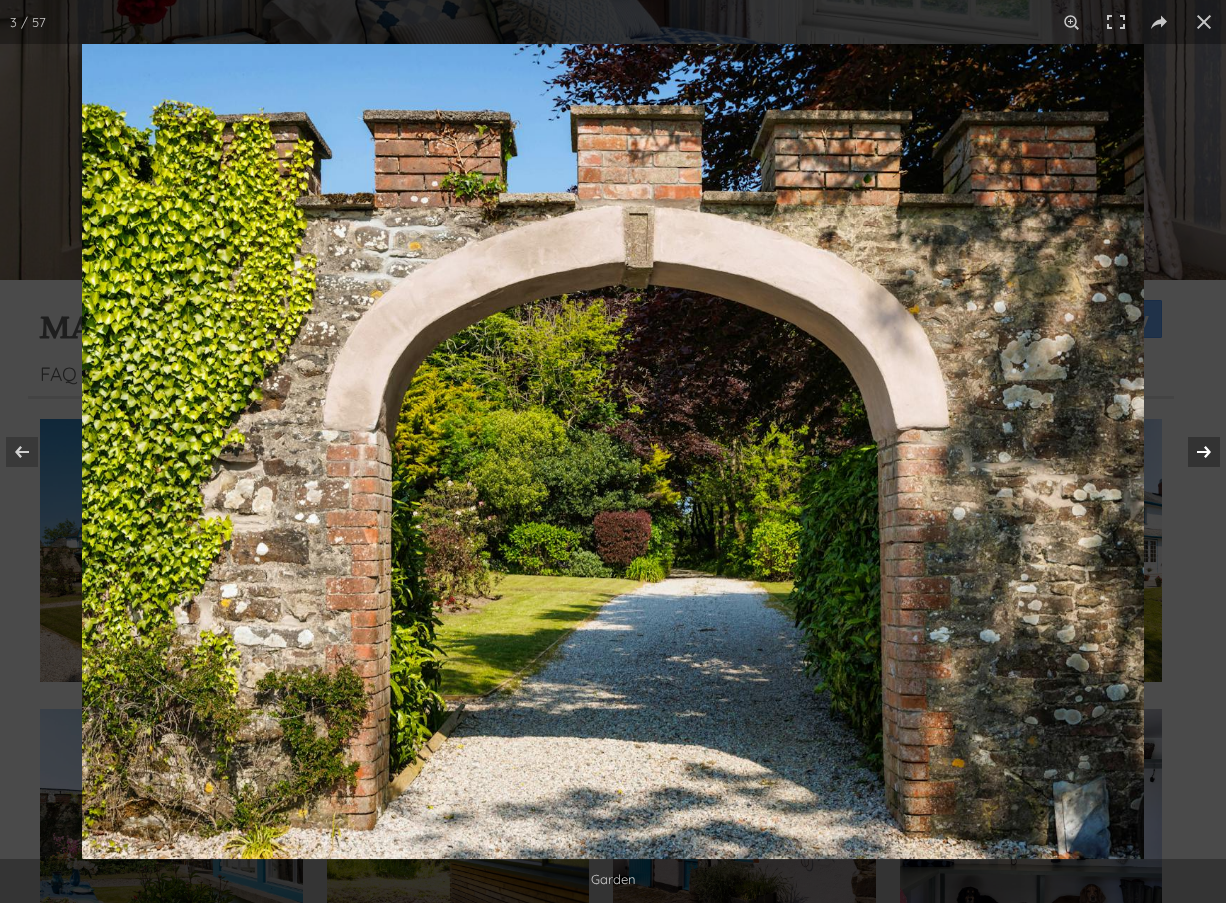 click at bounding box center (1191, 452) 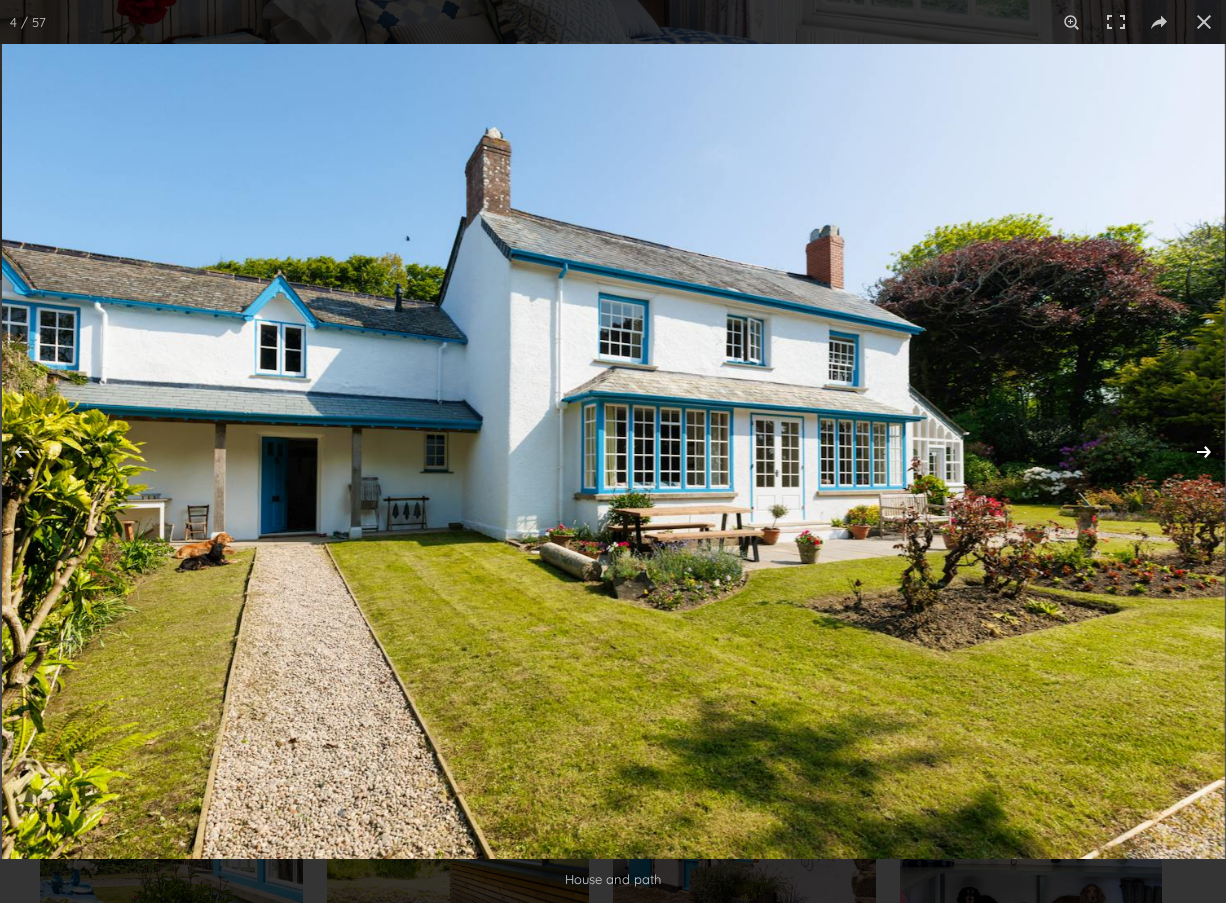 click at bounding box center [1191, 452] 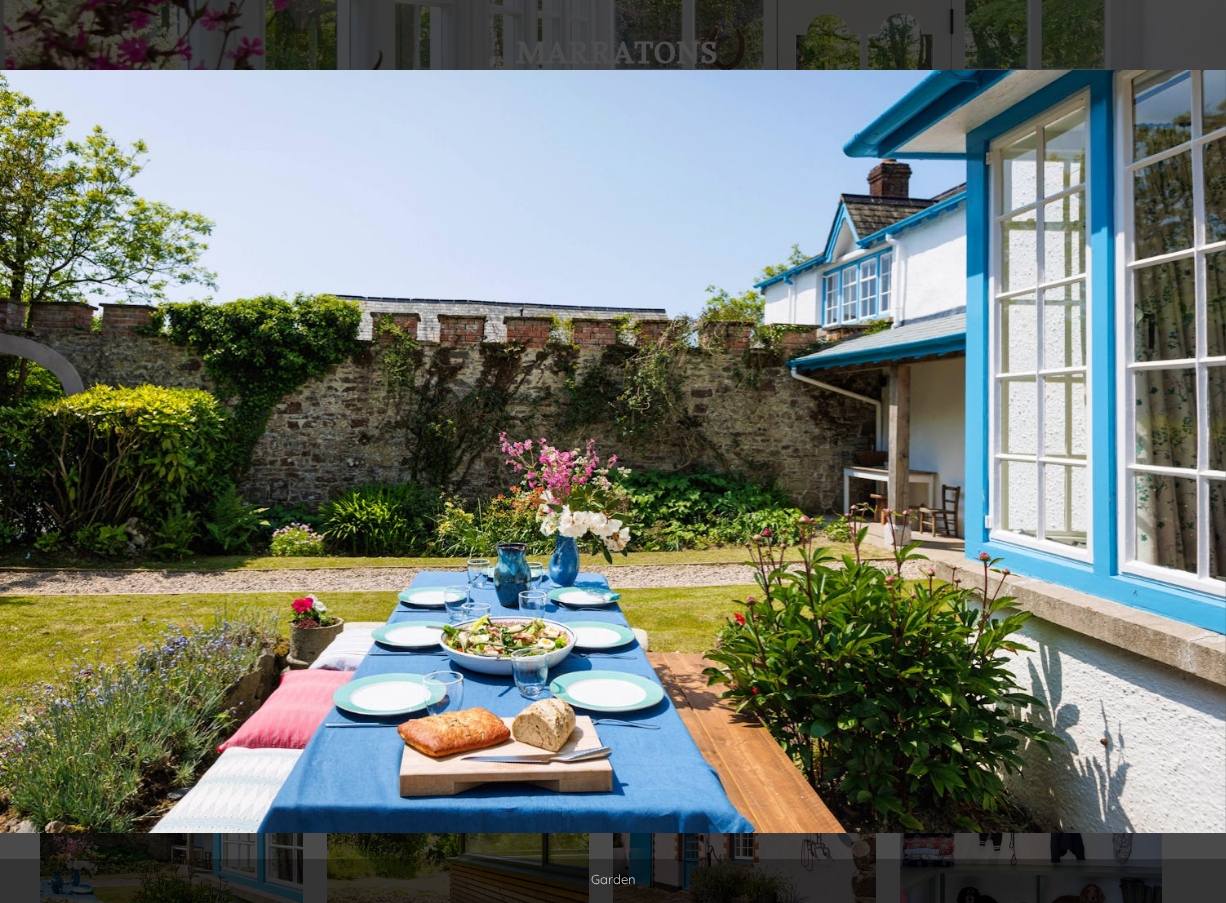 click at bounding box center [1191, 452] 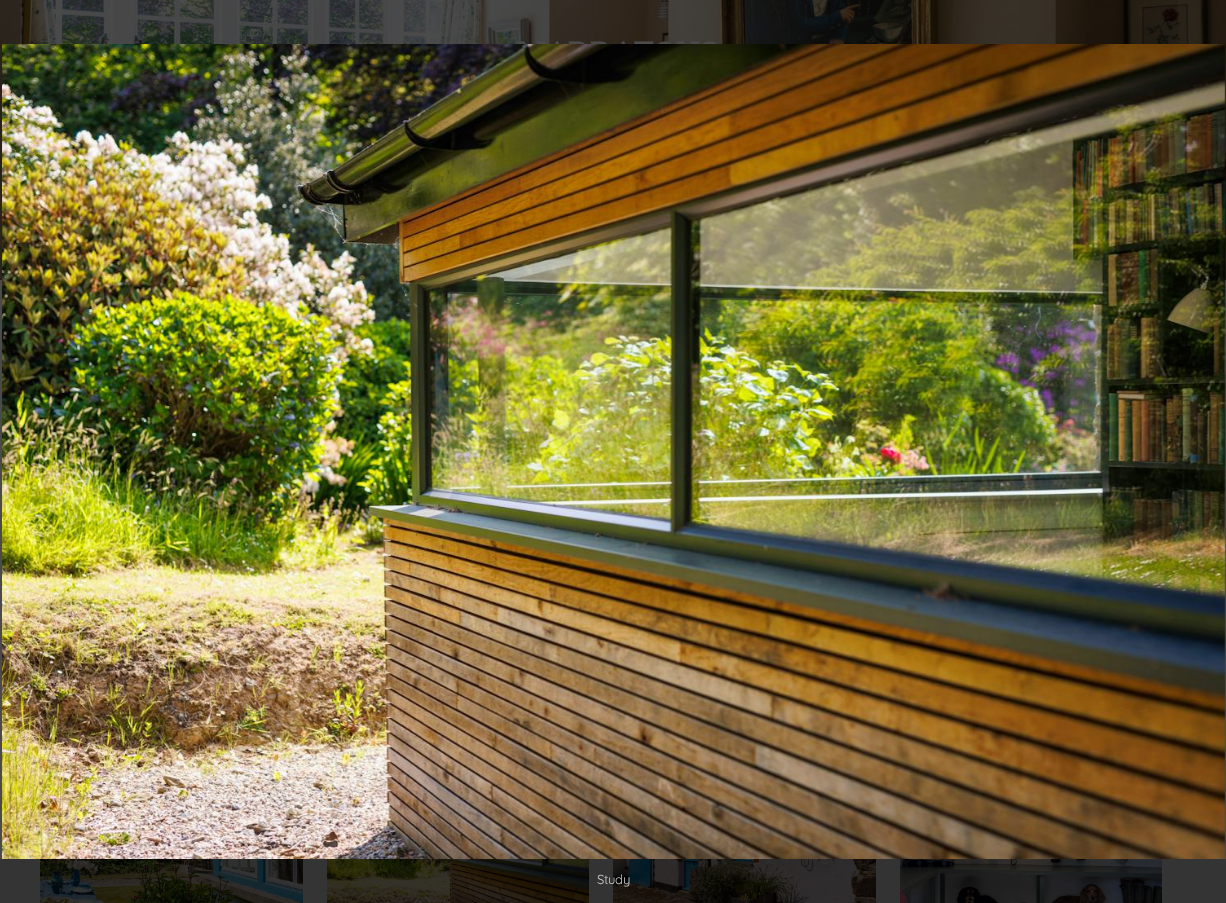 click at bounding box center (1191, 452) 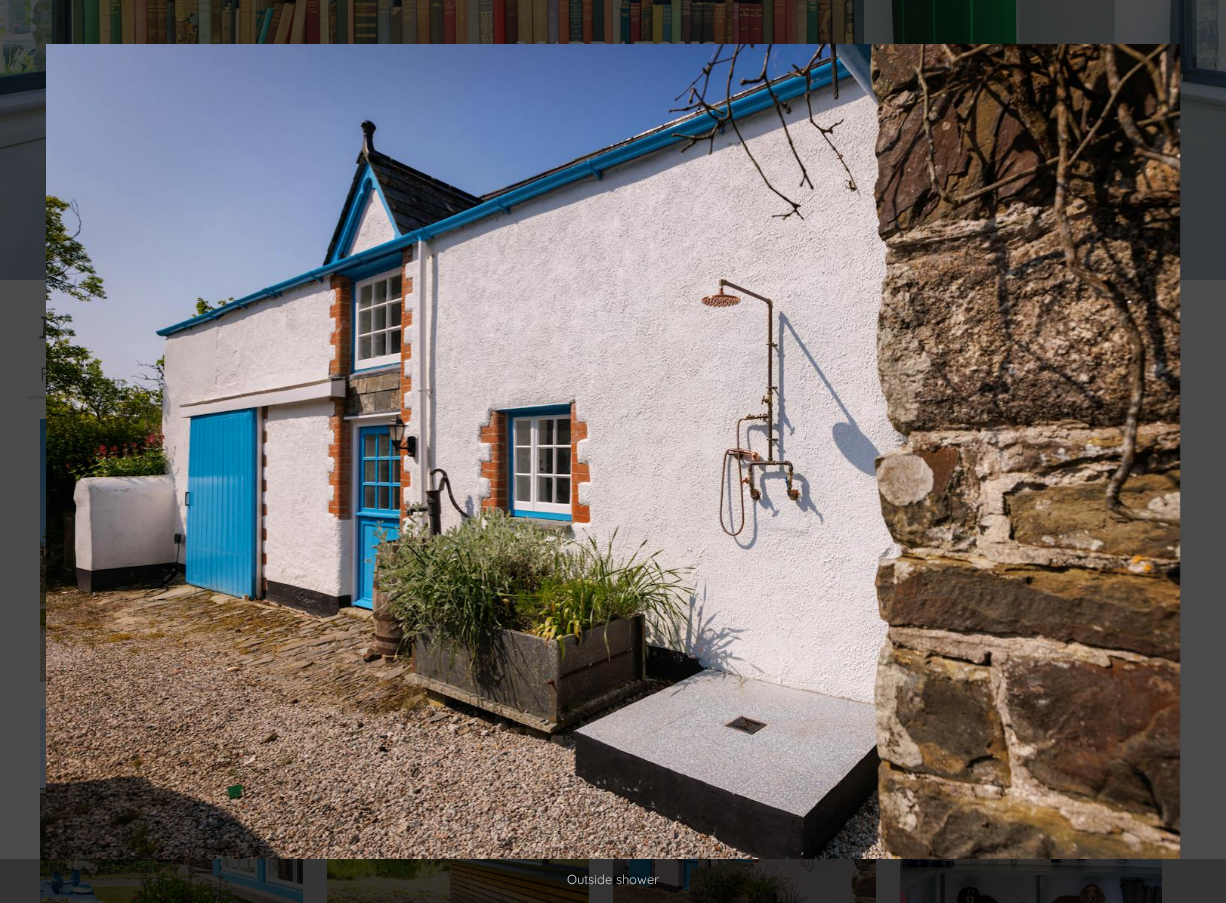 click at bounding box center (1191, 452) 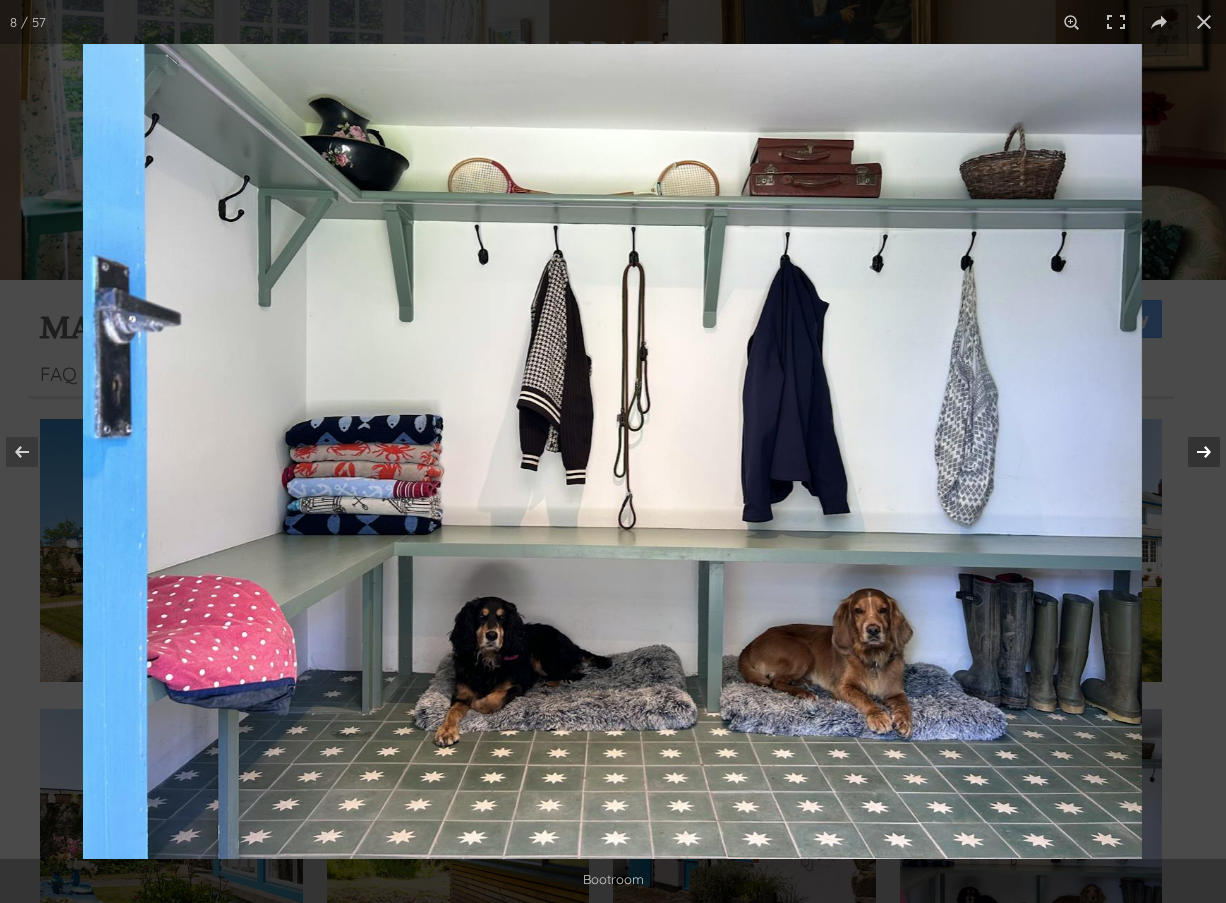 click at bounding box center (1191, 452) 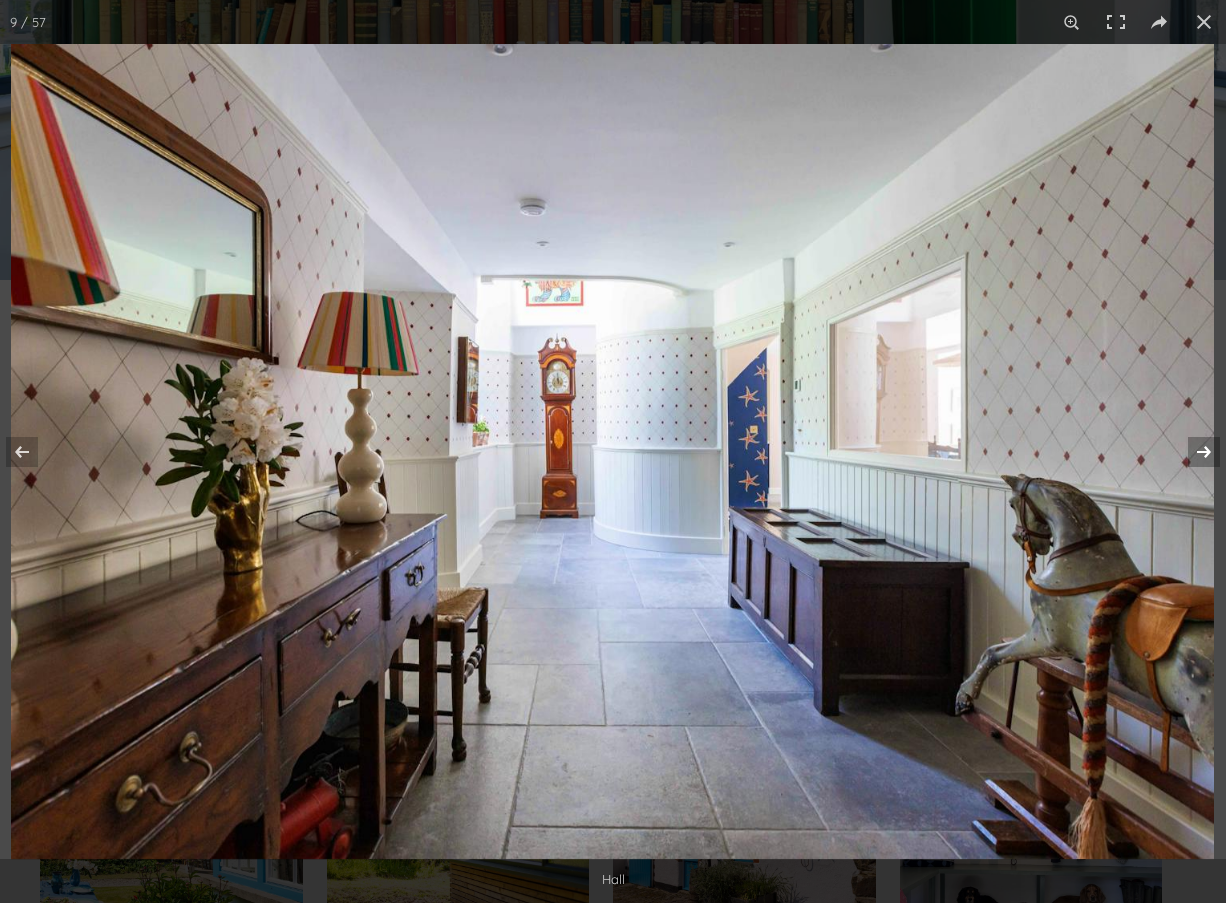 click at bounding box center (1191, 452) 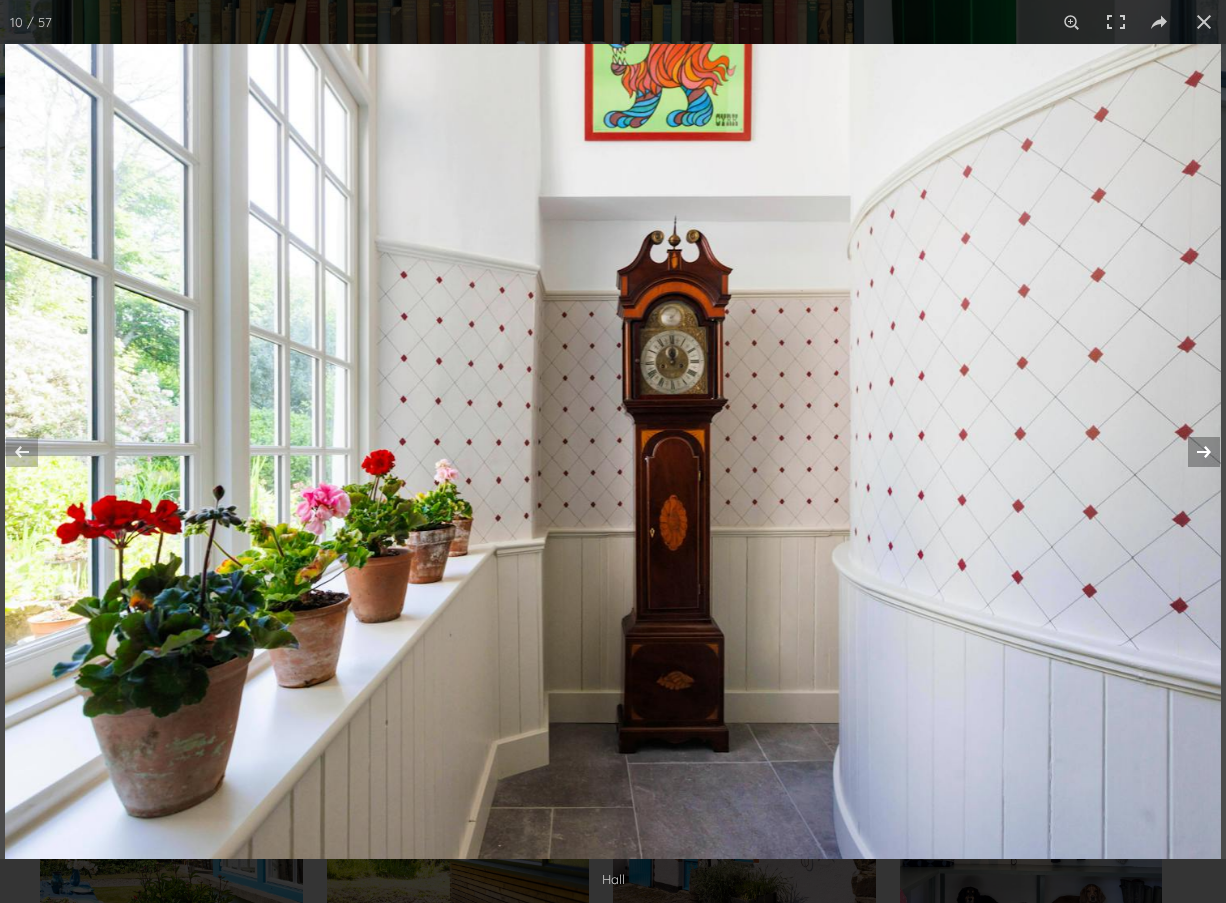click at bounding box center [1191, 452] 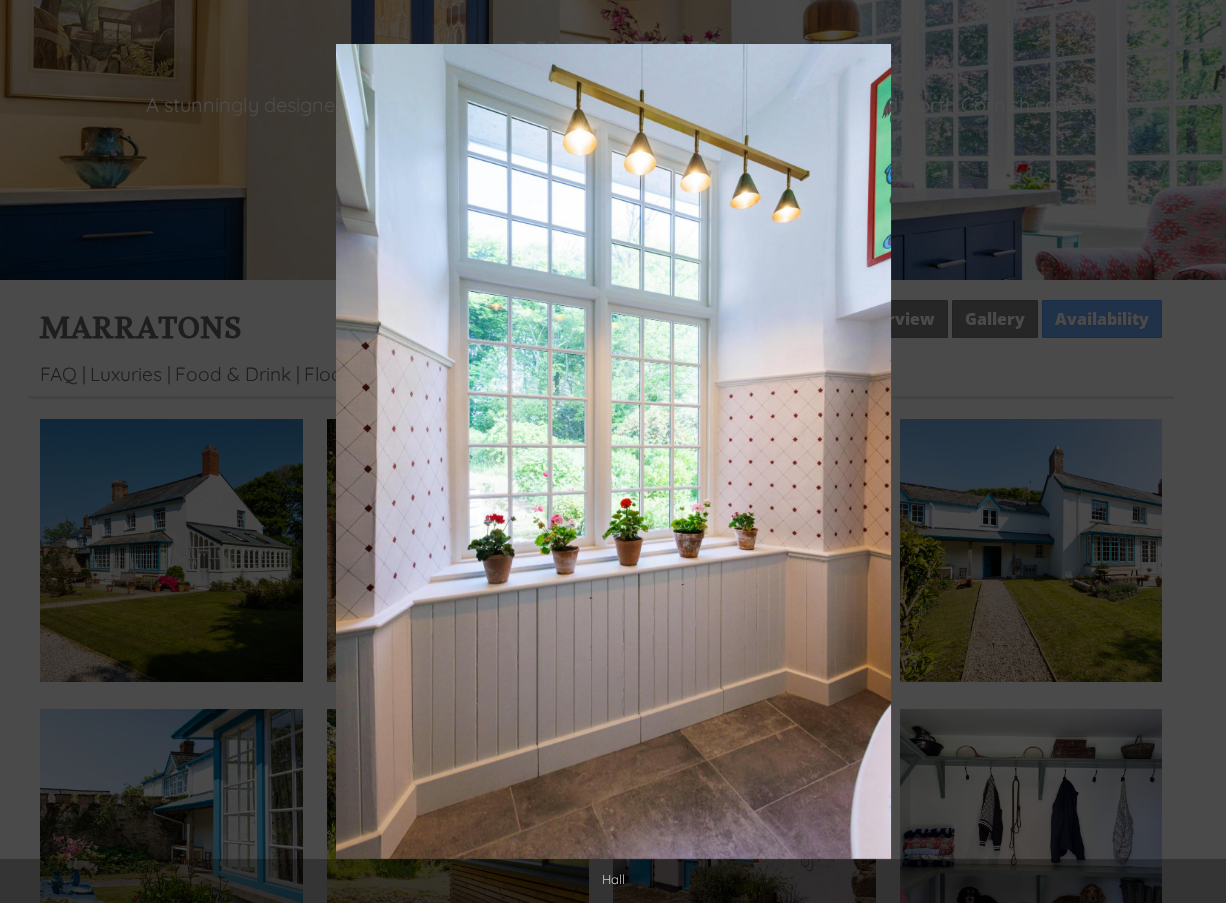 click at bounding box center [1191, 452] 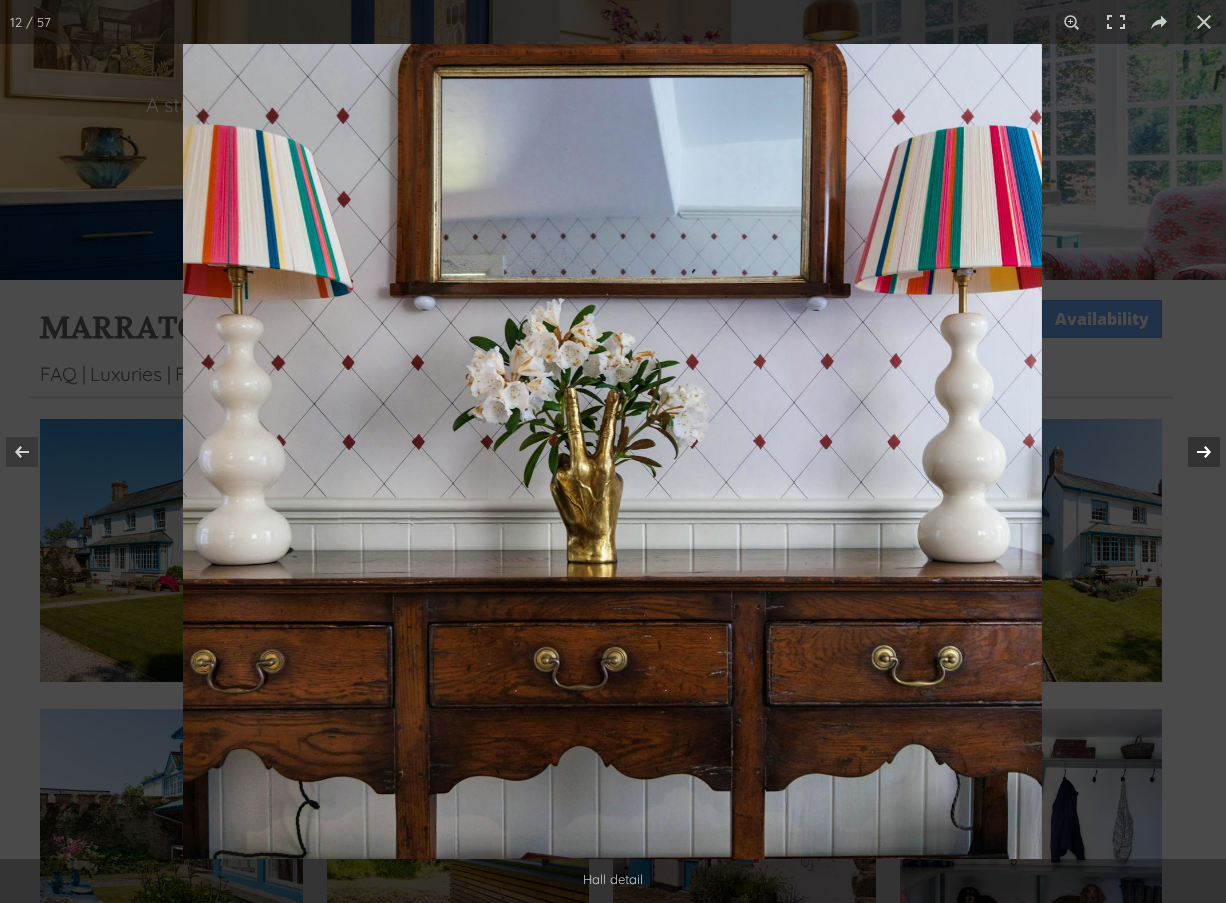 click at bounding box center [1191, 452] 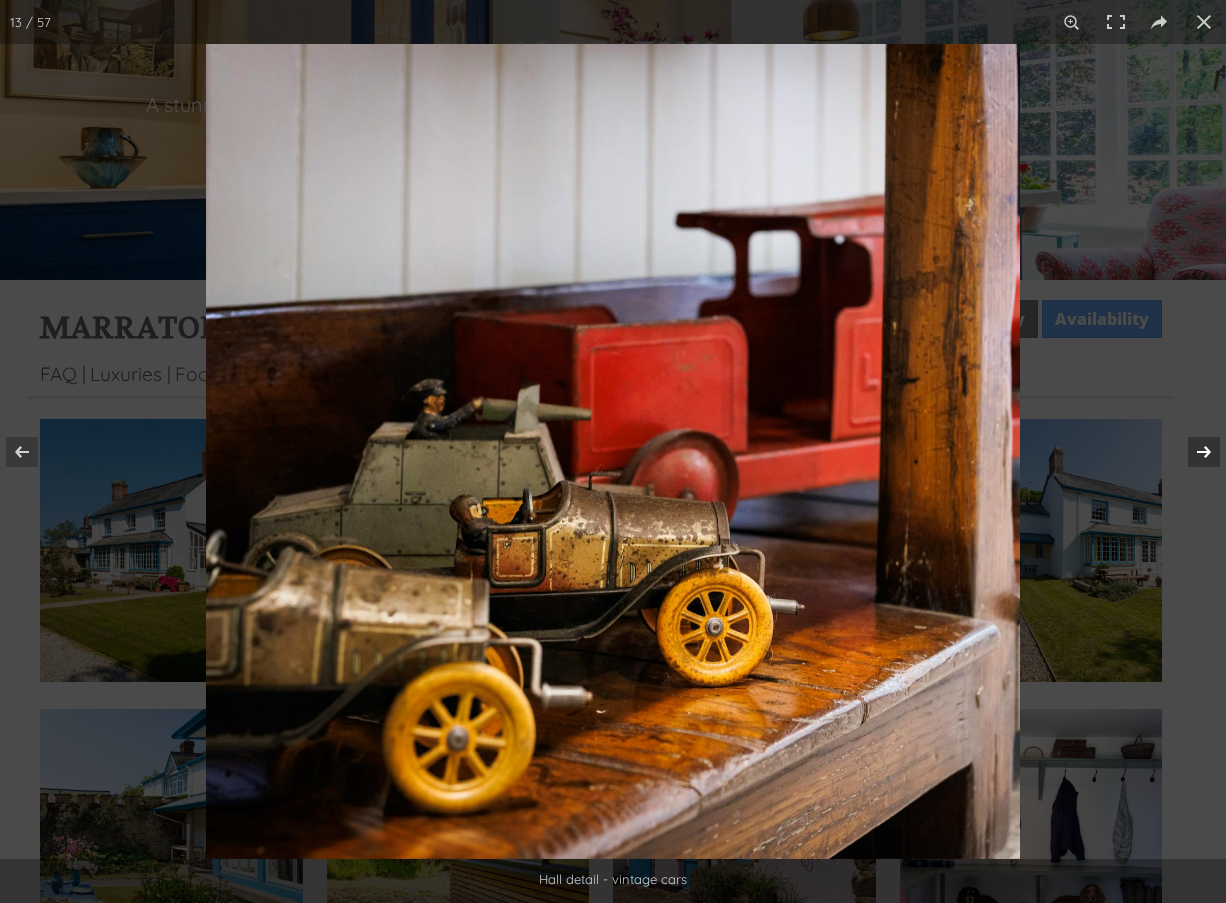 click at bounding box center (1191, 452) 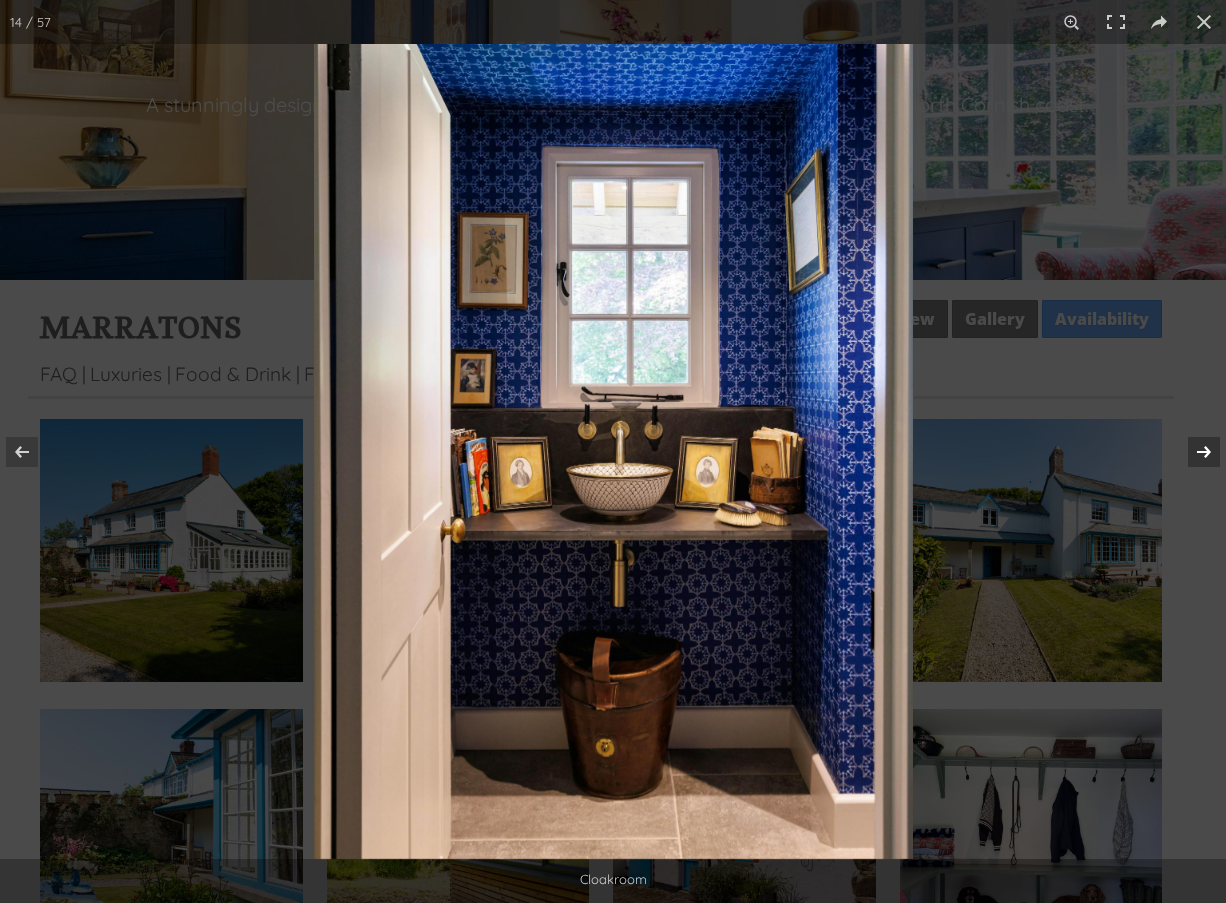 click at bounding box center [1191, 452] 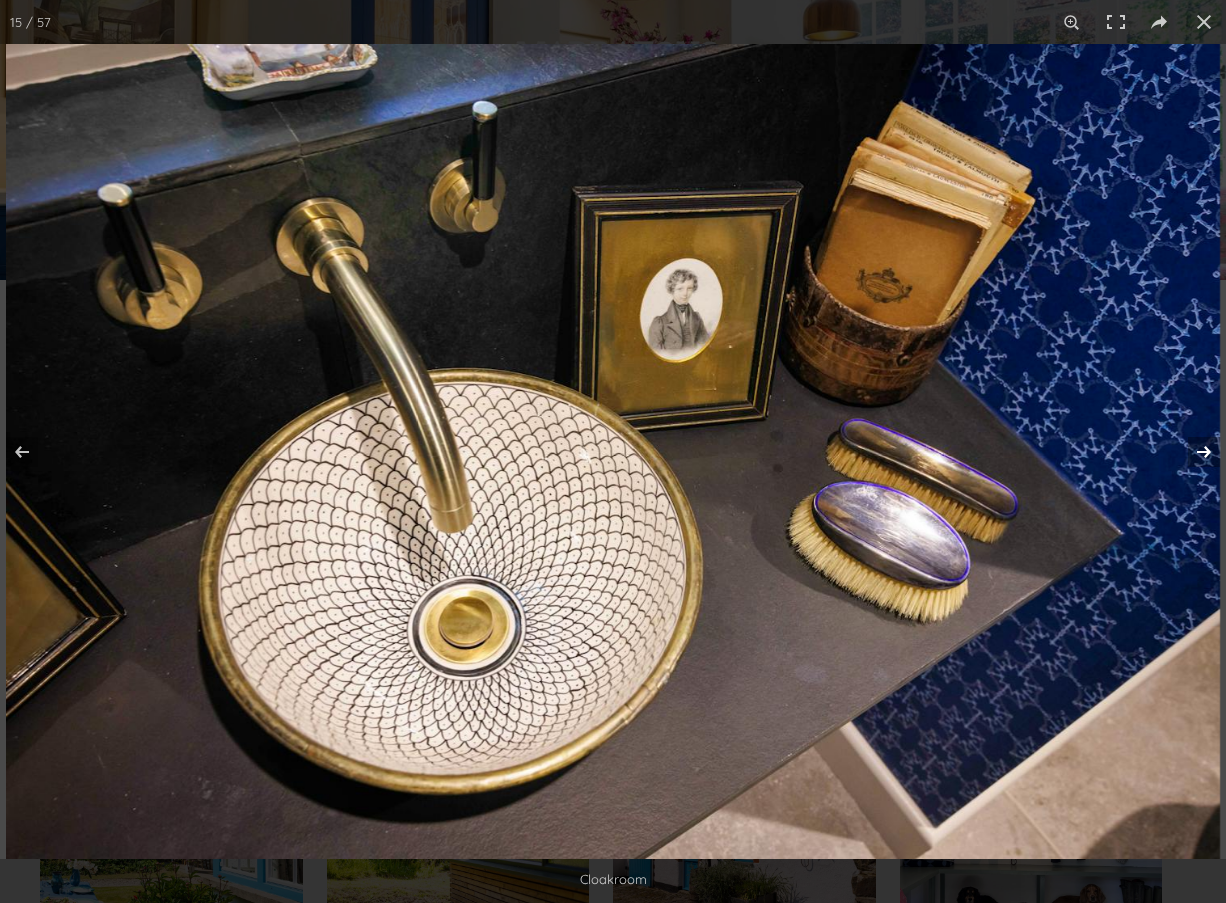 click at bounding box center (1191, 452) 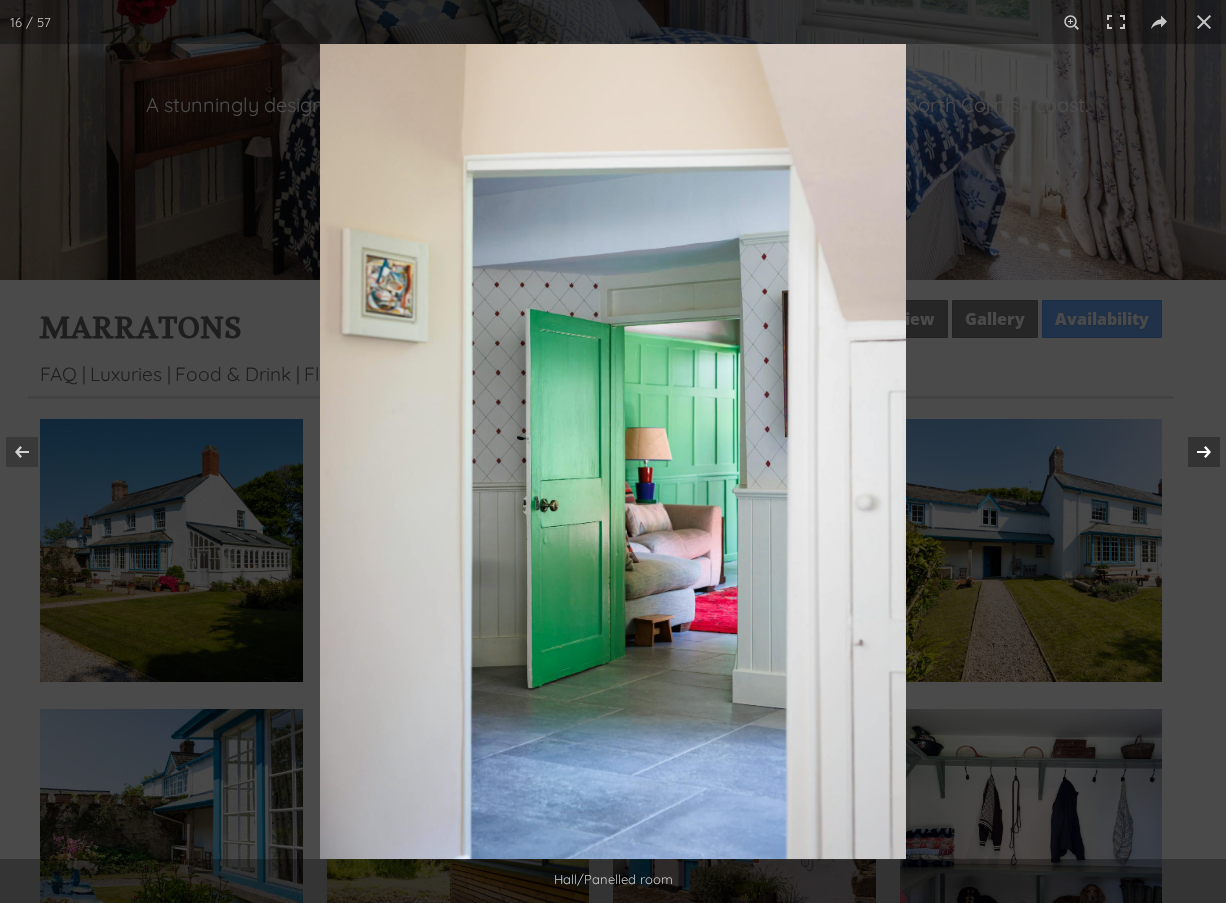 click at bounding box center [1191, 452] 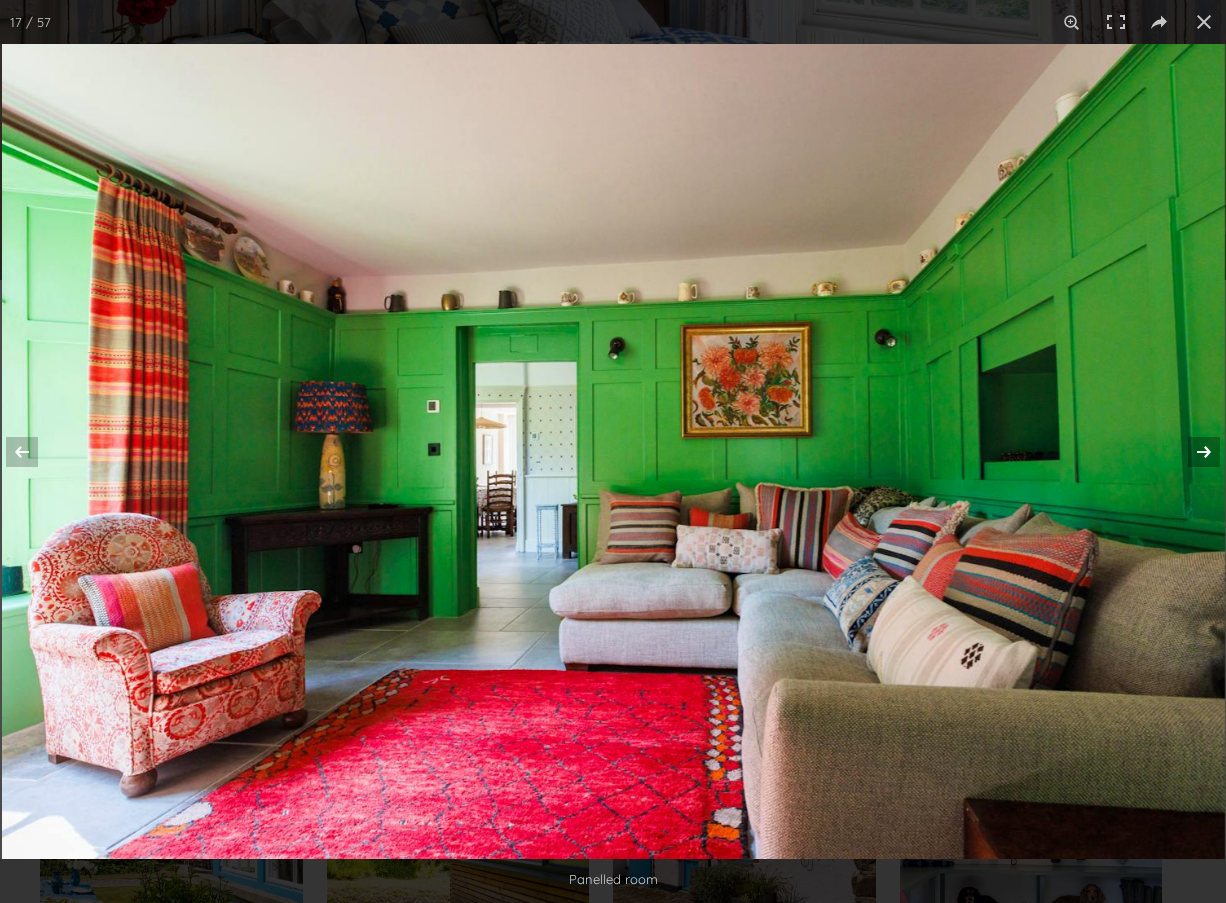 click at bounding box center (1191, 452) 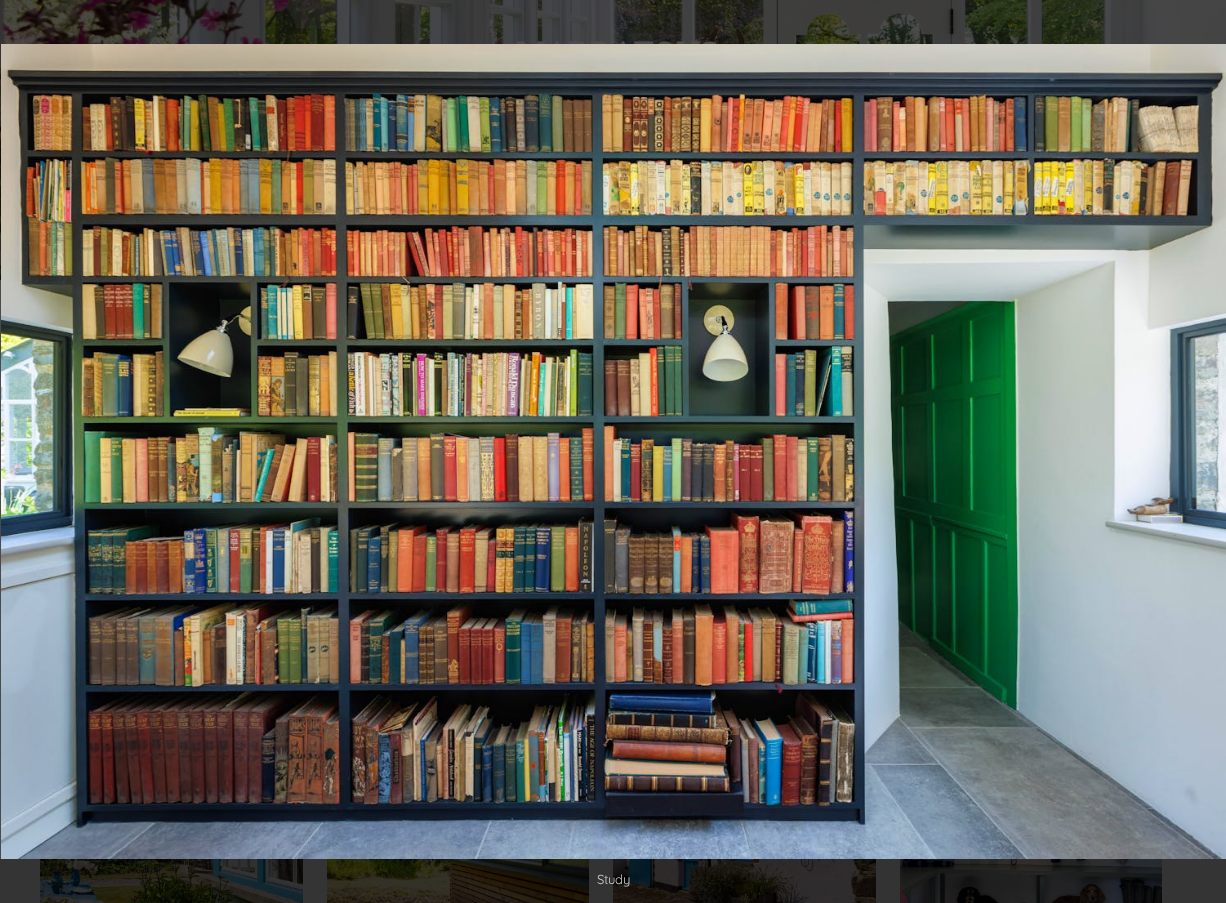 click at bounding box center [1191, 452] 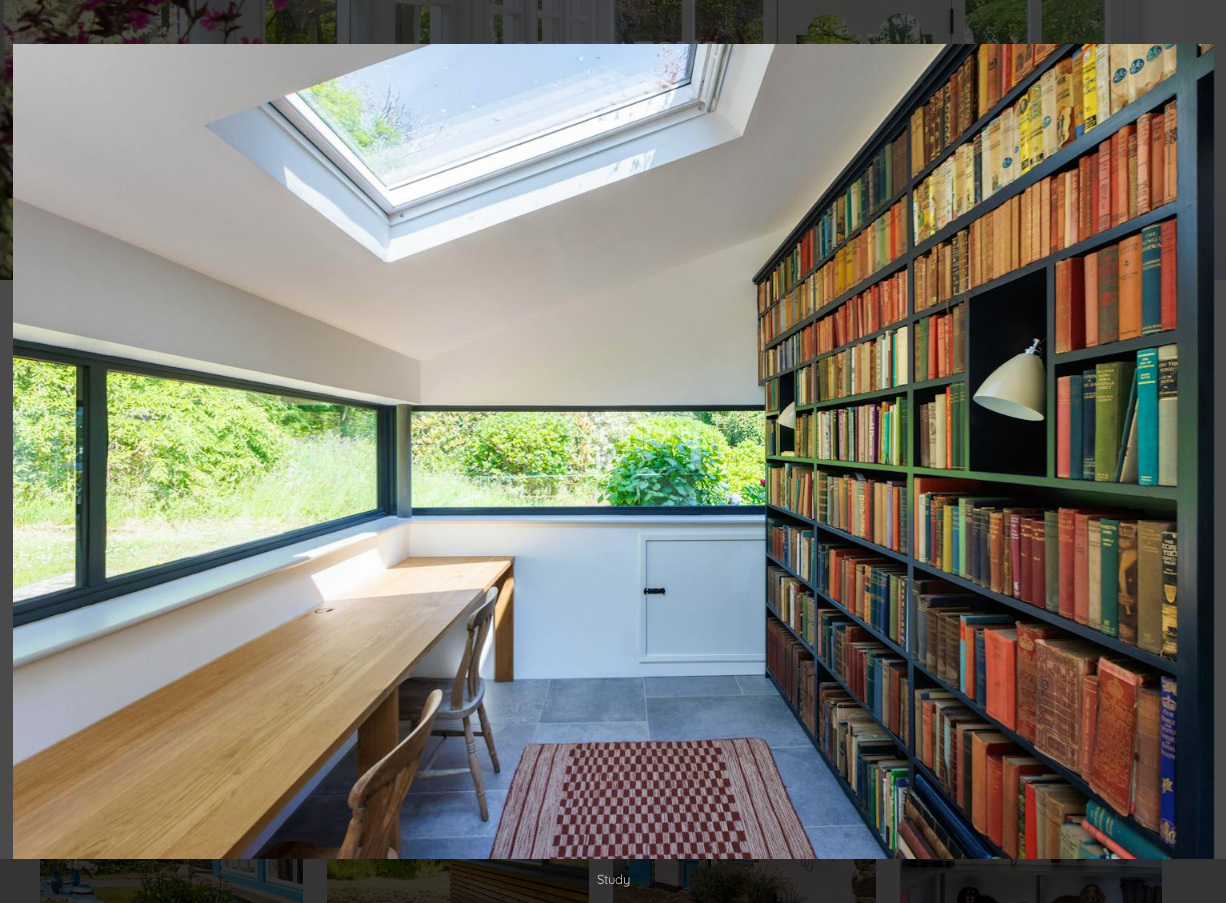 click at bounding box center (1191, 452) 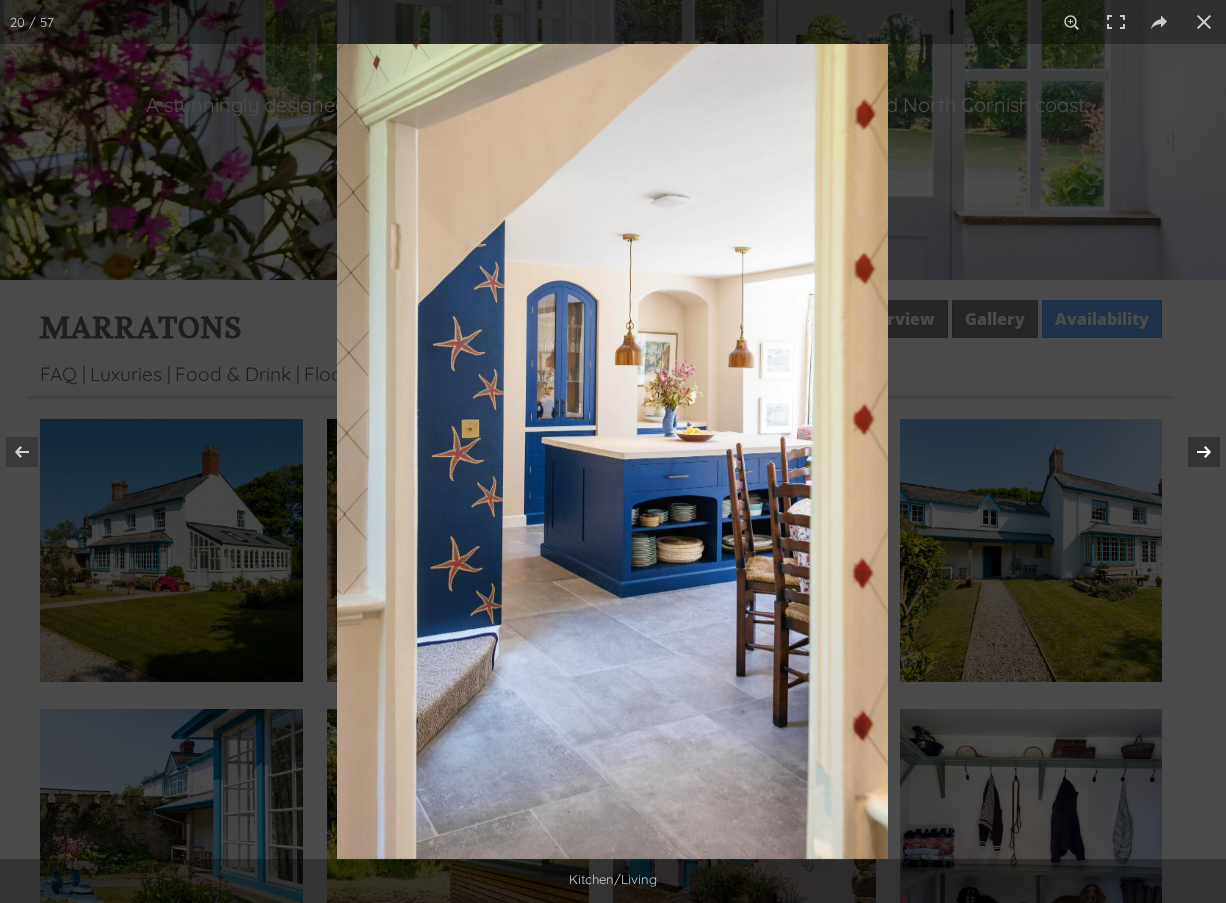 click at bounding box center [1191, 452] 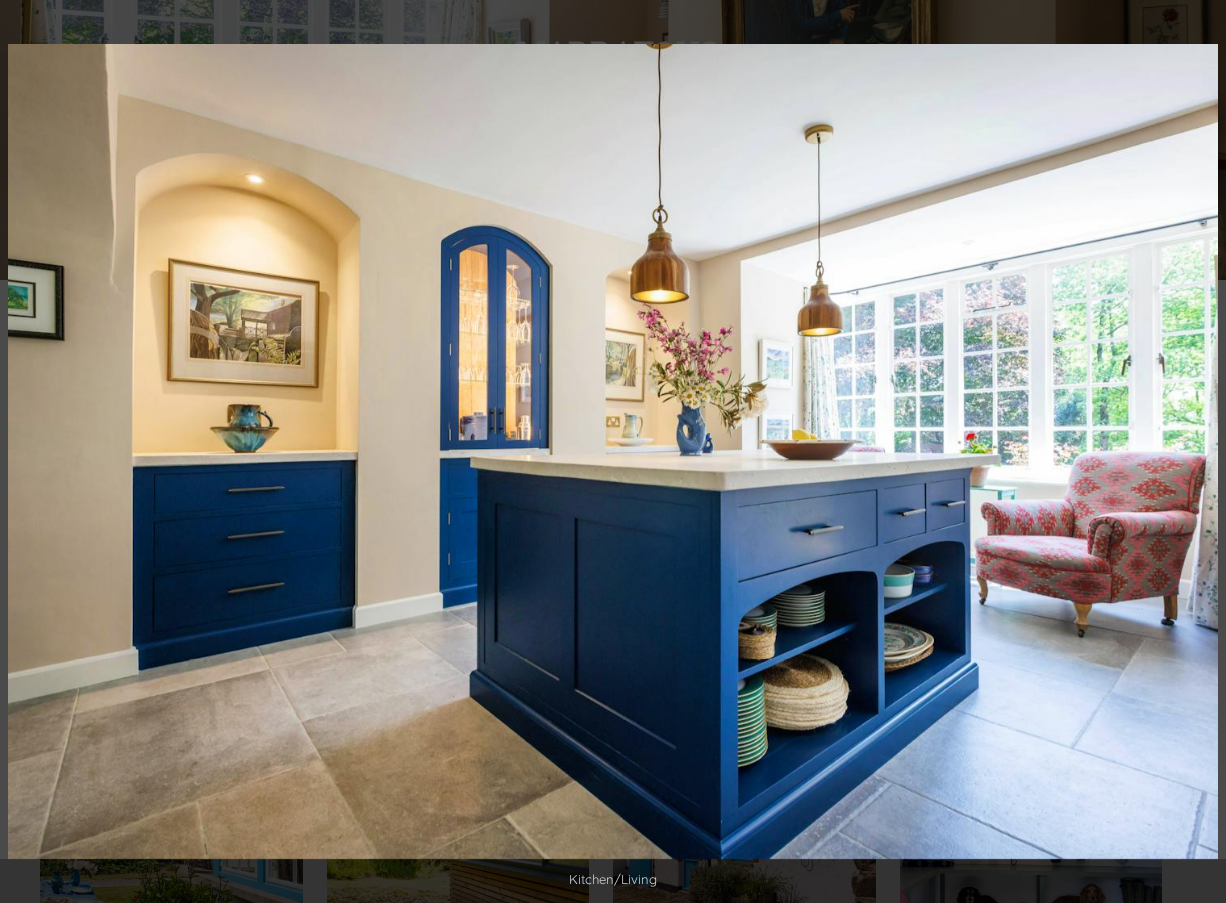 click at bounding box center [1191, 452] 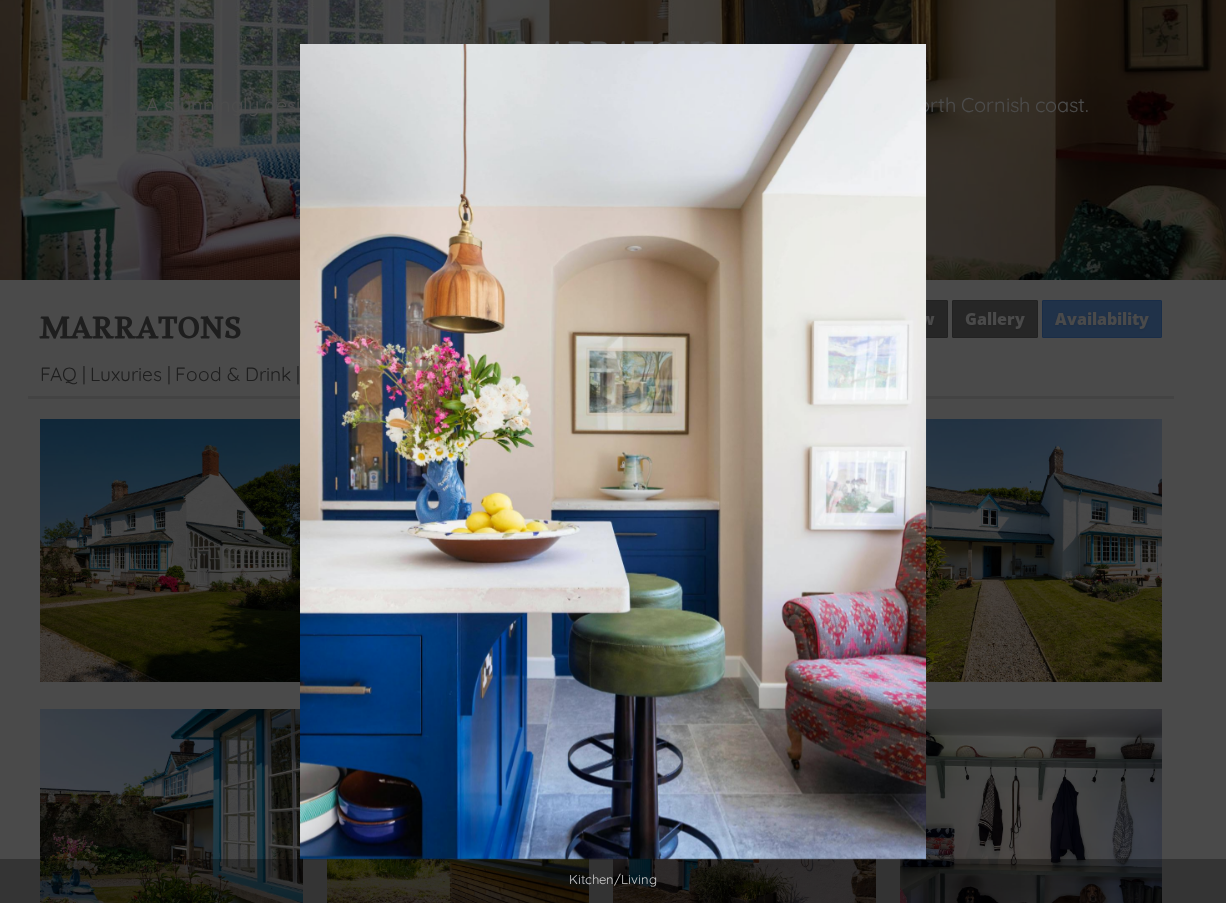 click at bounding box center [1191, 452] 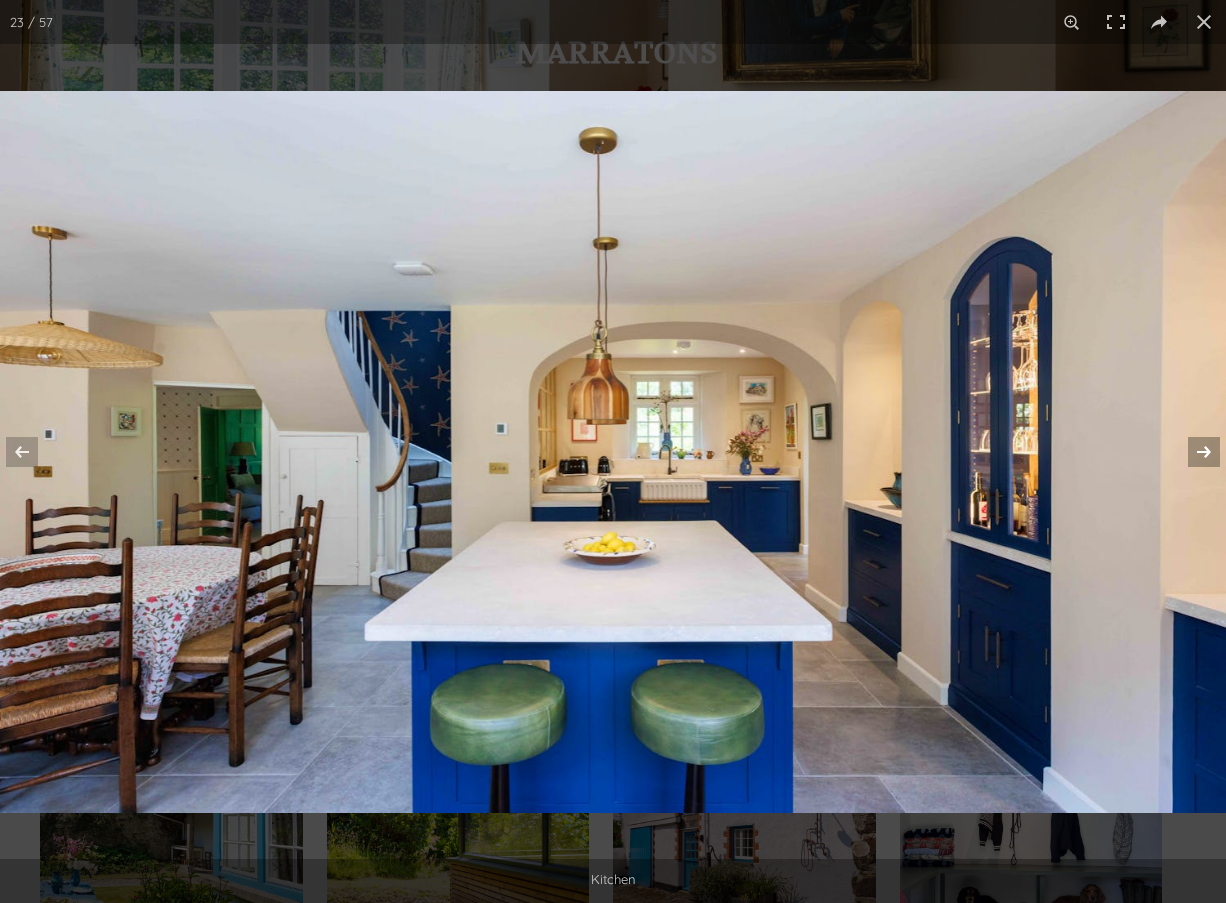 click at bounding box center (1191, 452) 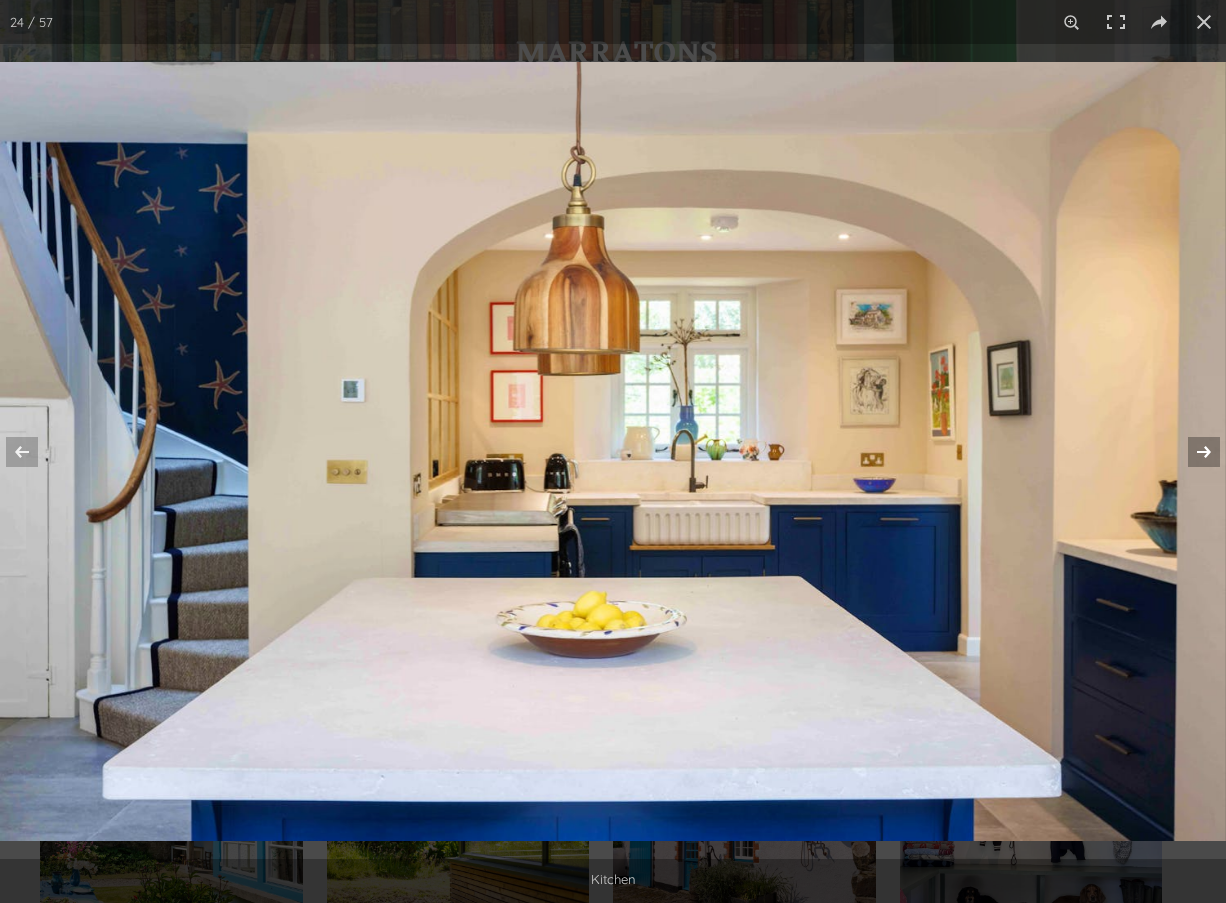 click at bounding box center [1191, 452] 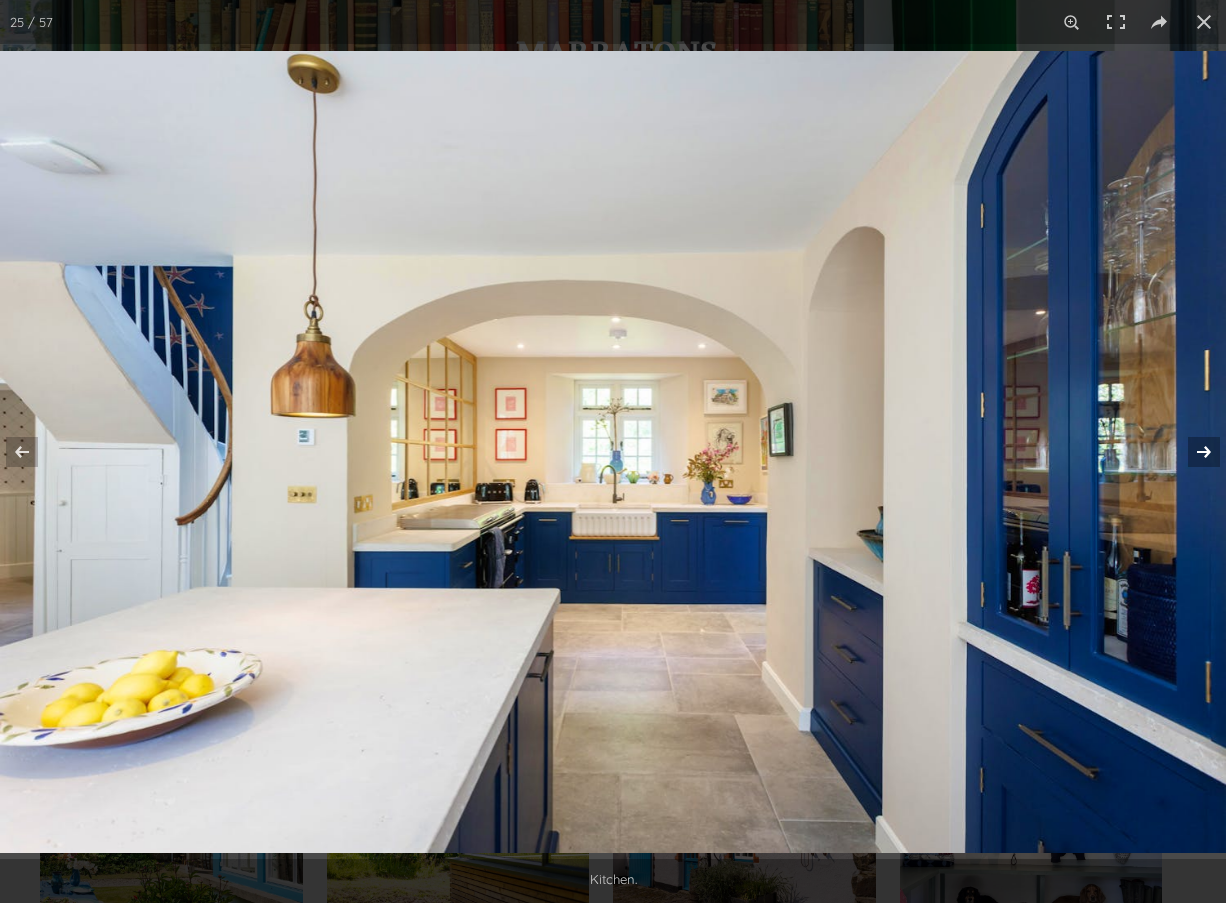 click at bounding box center [1191, 452] 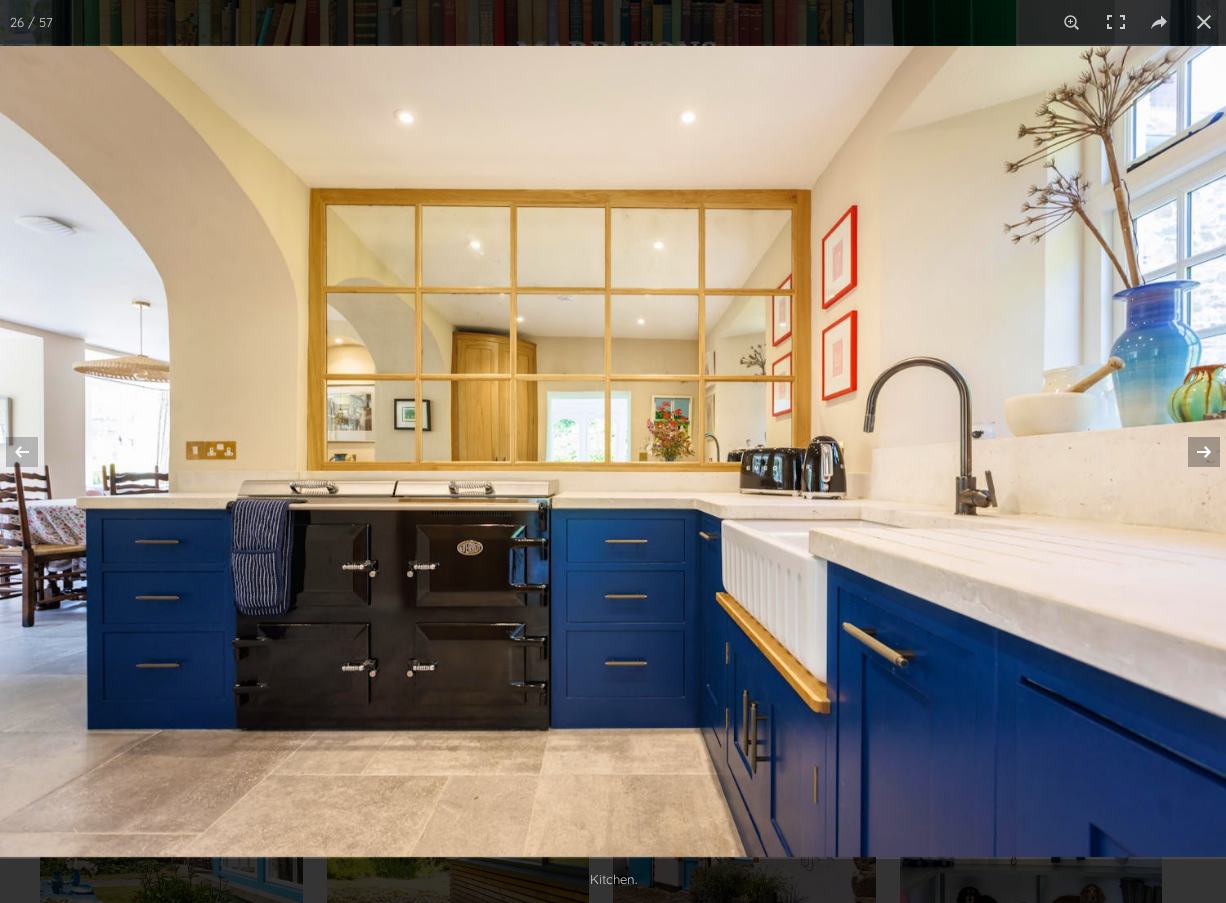 click at bounding box center (1191, 452) 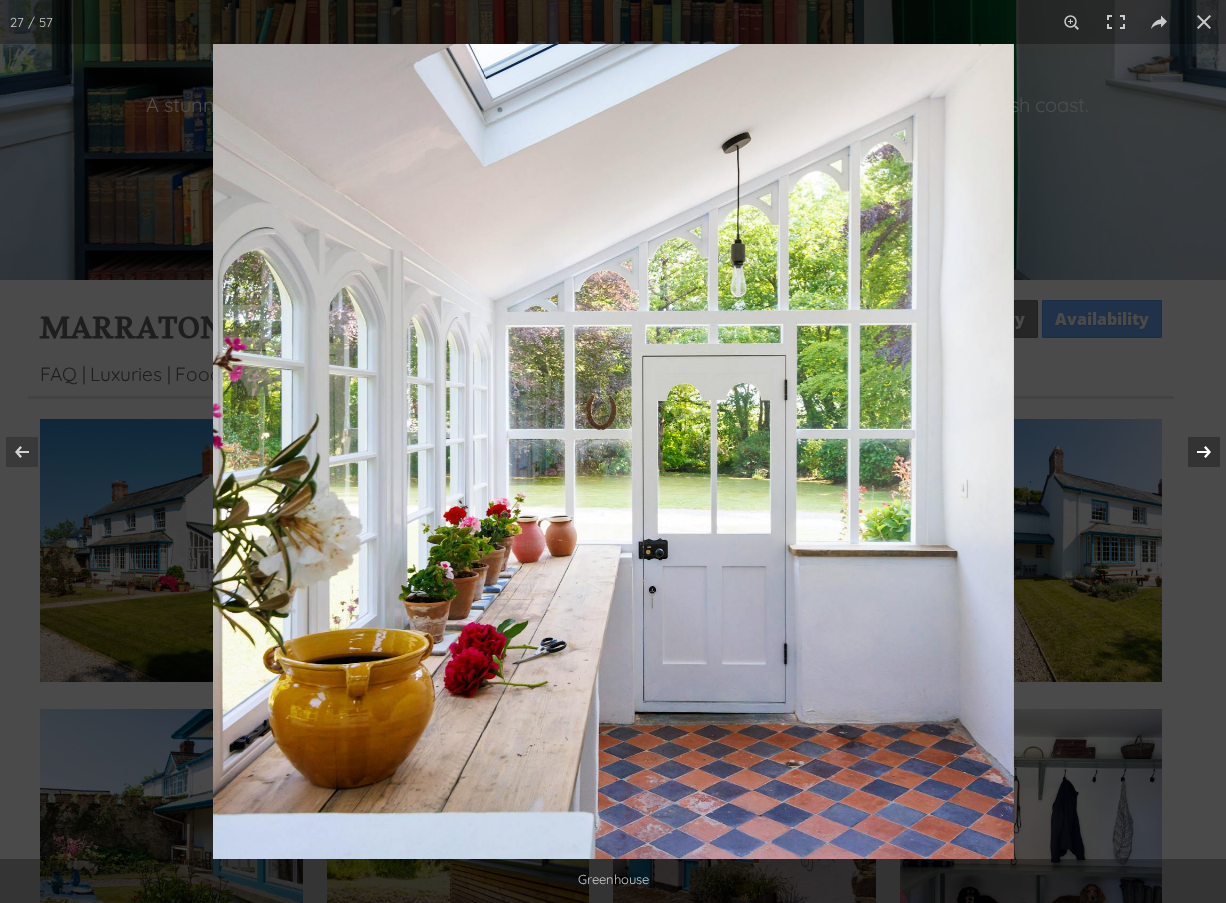 click at bounding box center [1191, 452] 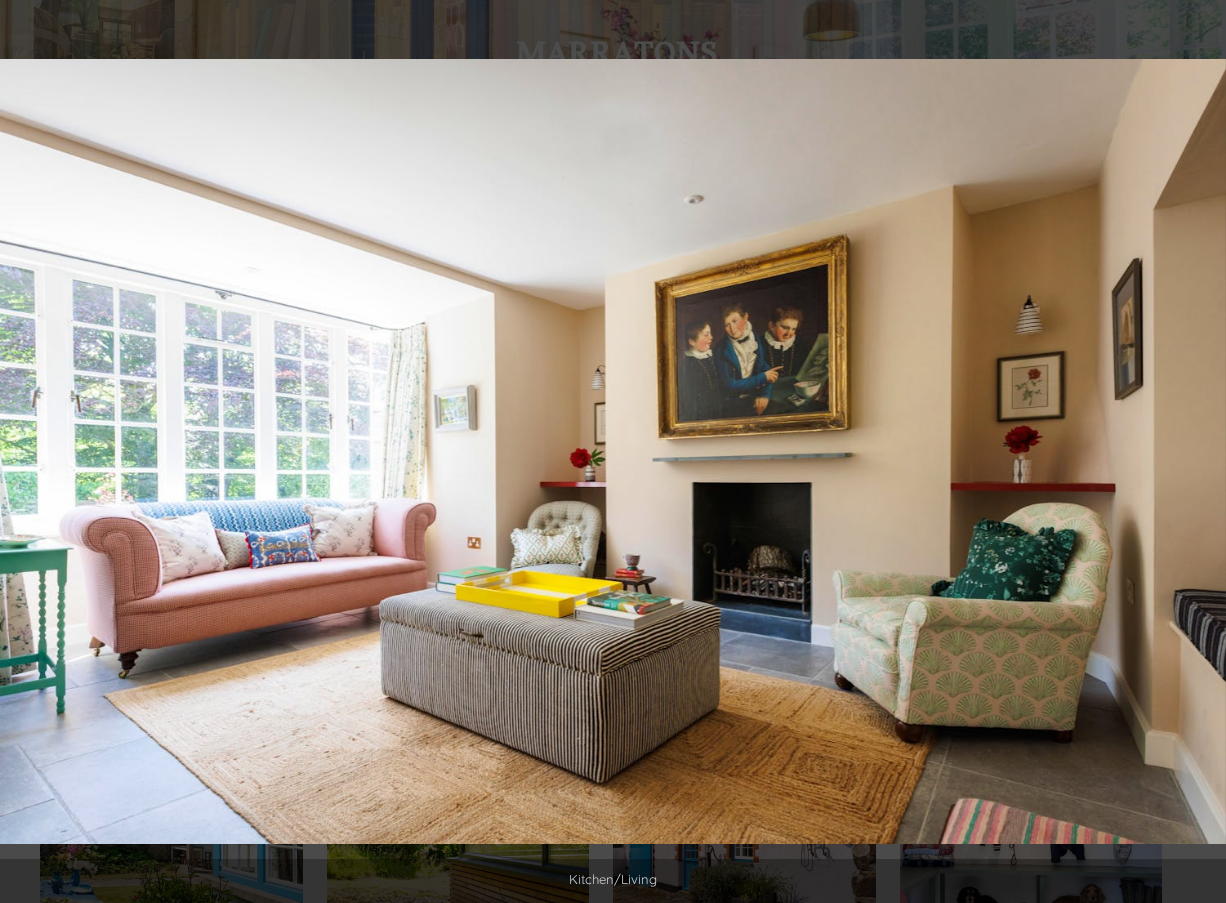 click at bounding box center [1191, 452] 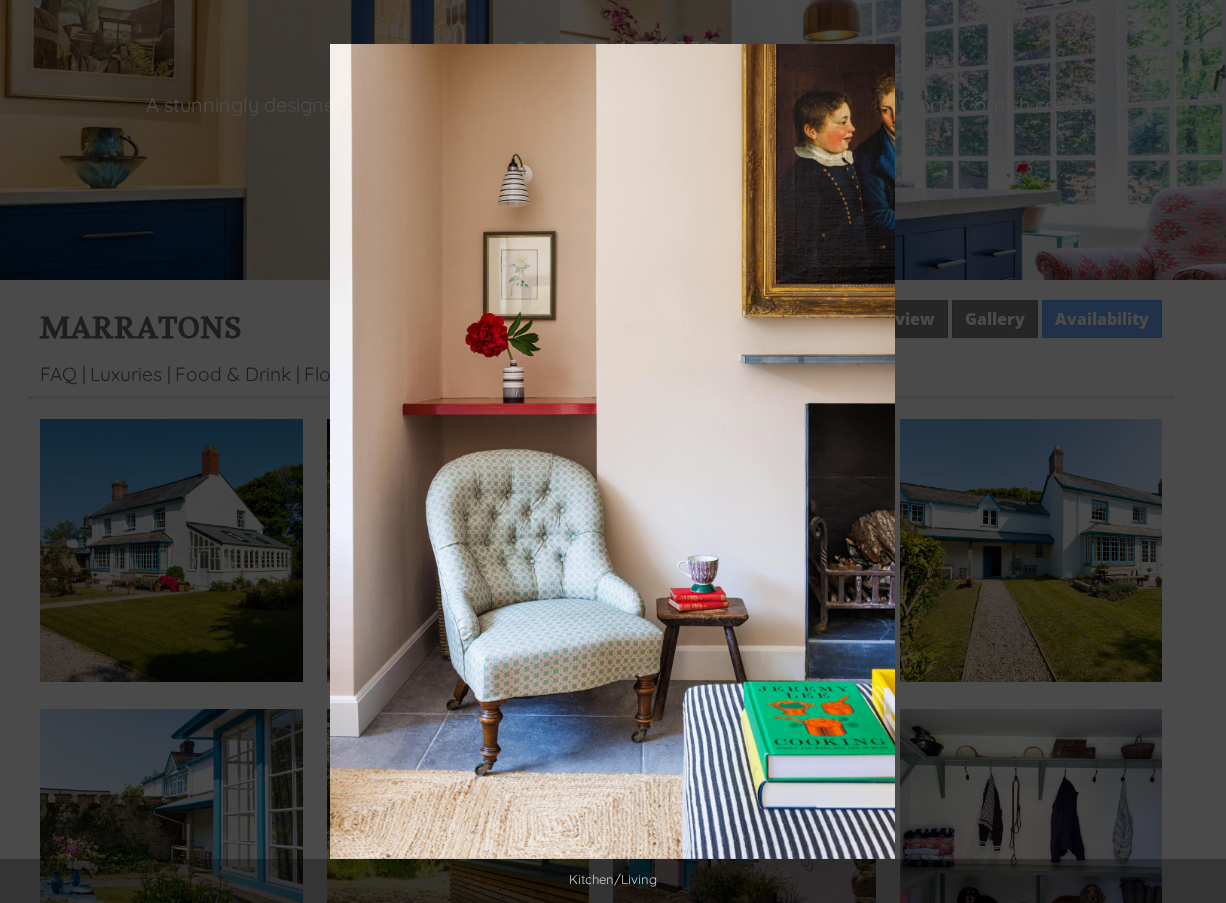 click at bounding box center (1191, 452) 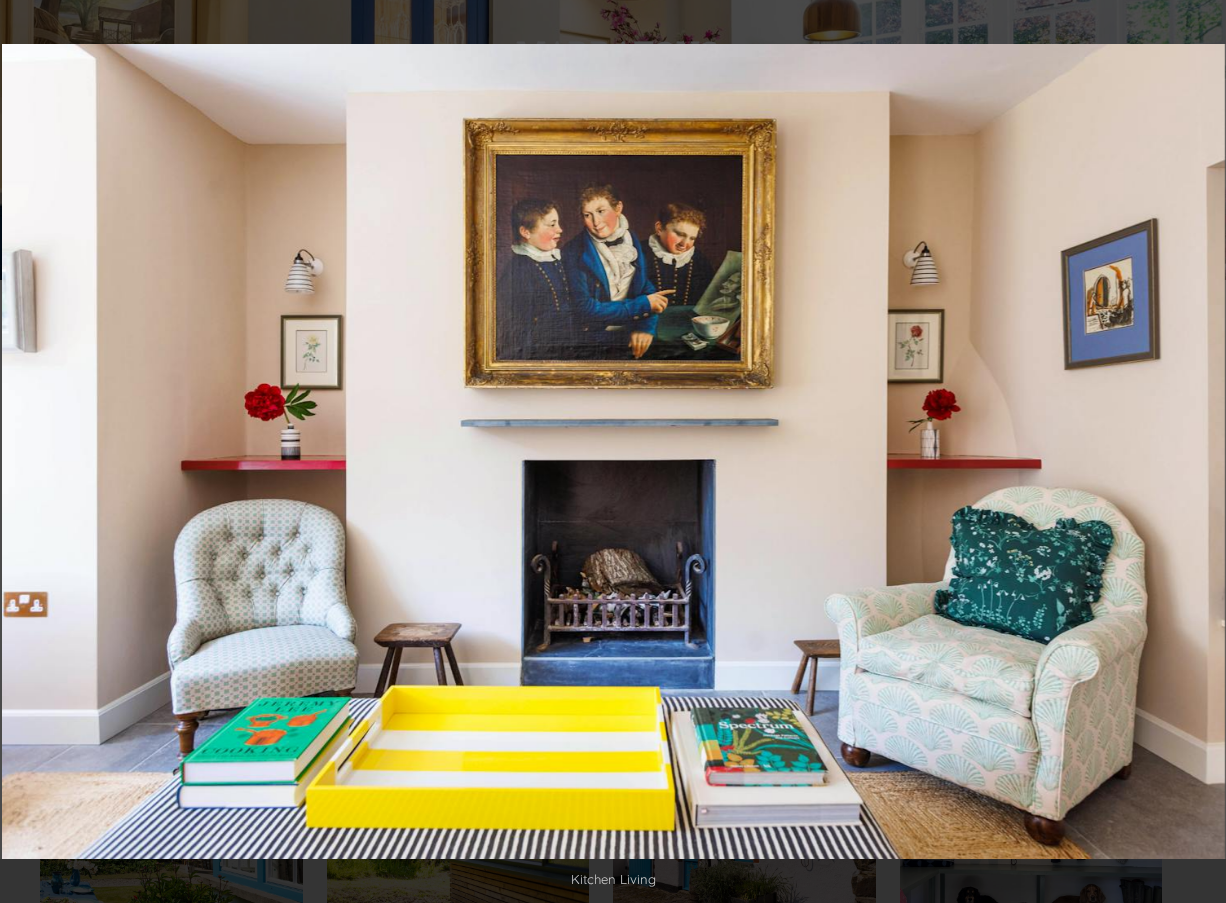 click at bounding box center [1191, 452] 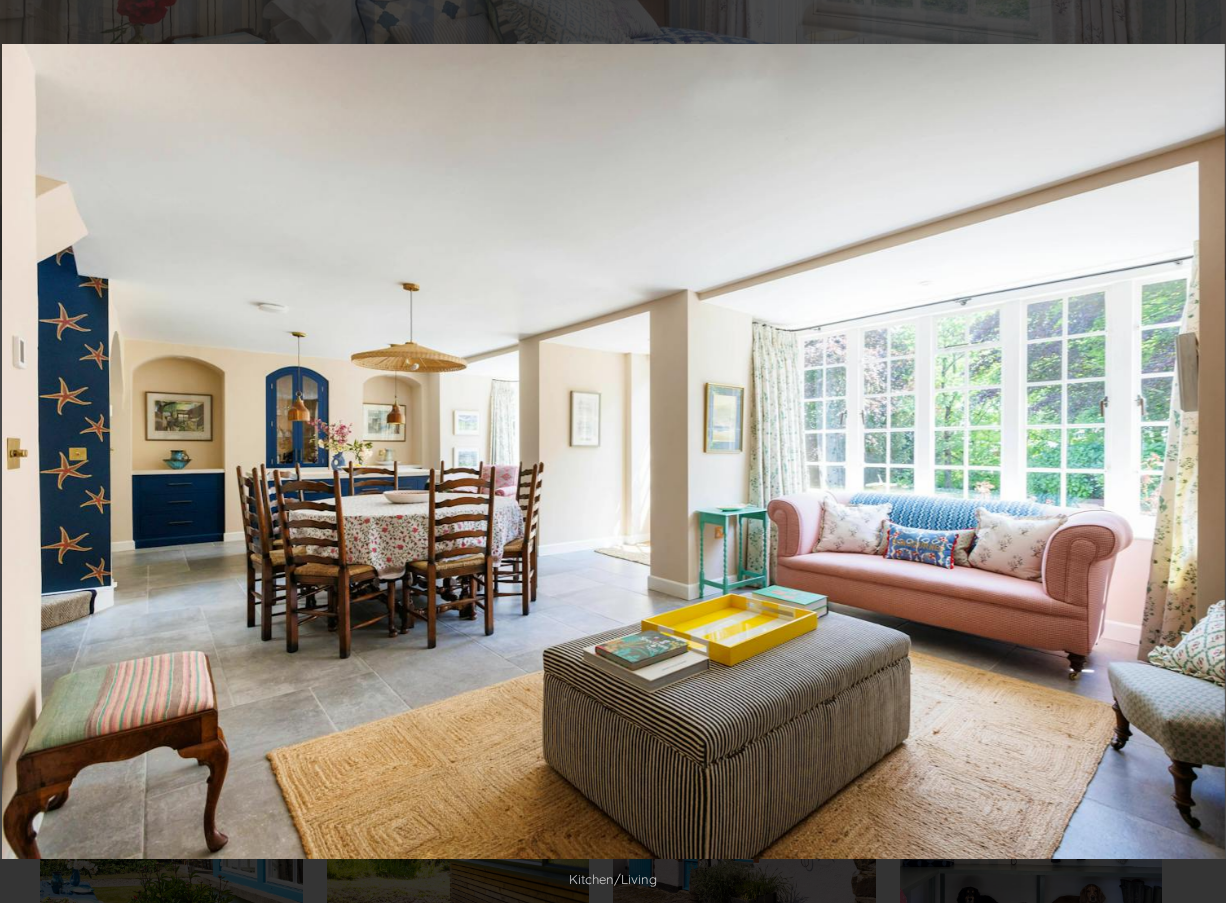 click at bounding box center (1191, 452) 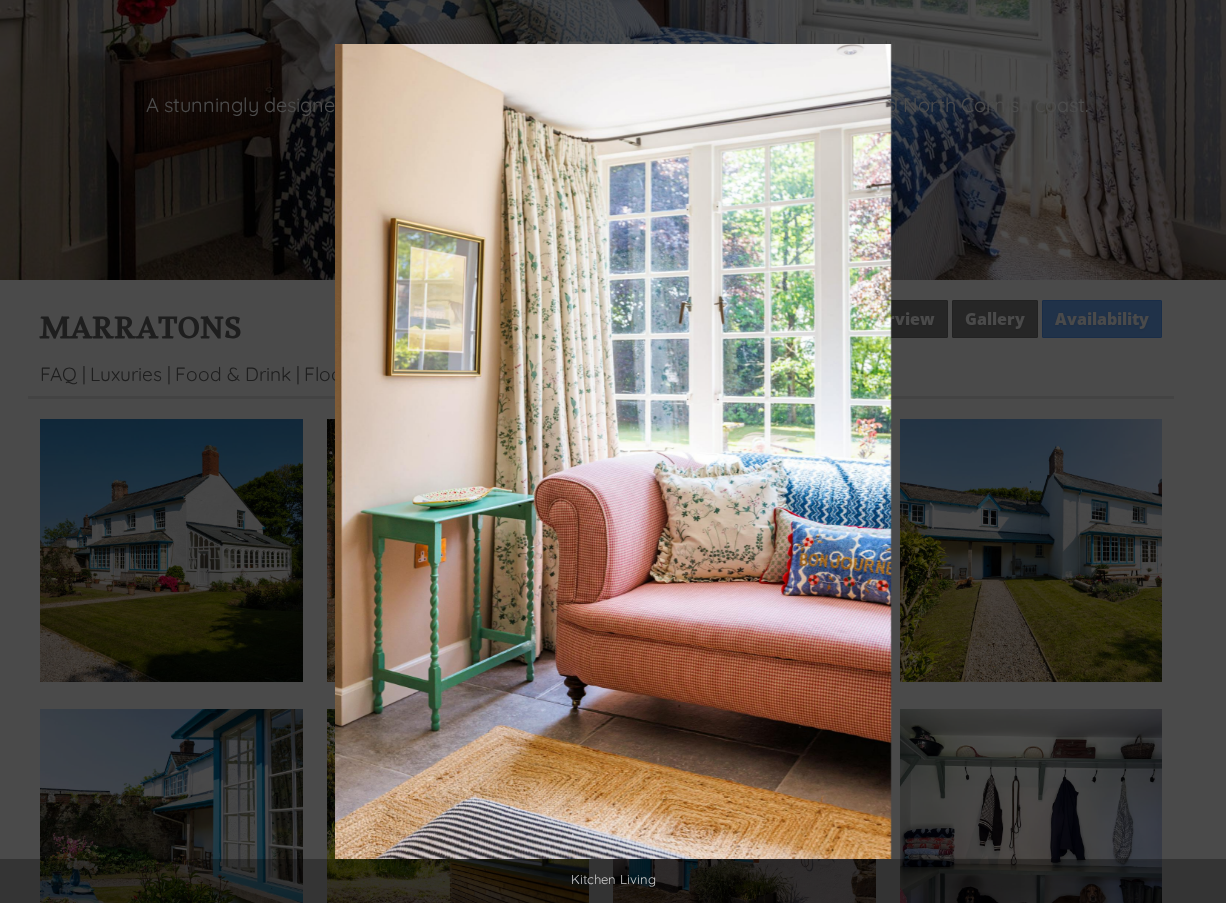 click at bounding box center [1191, 452] 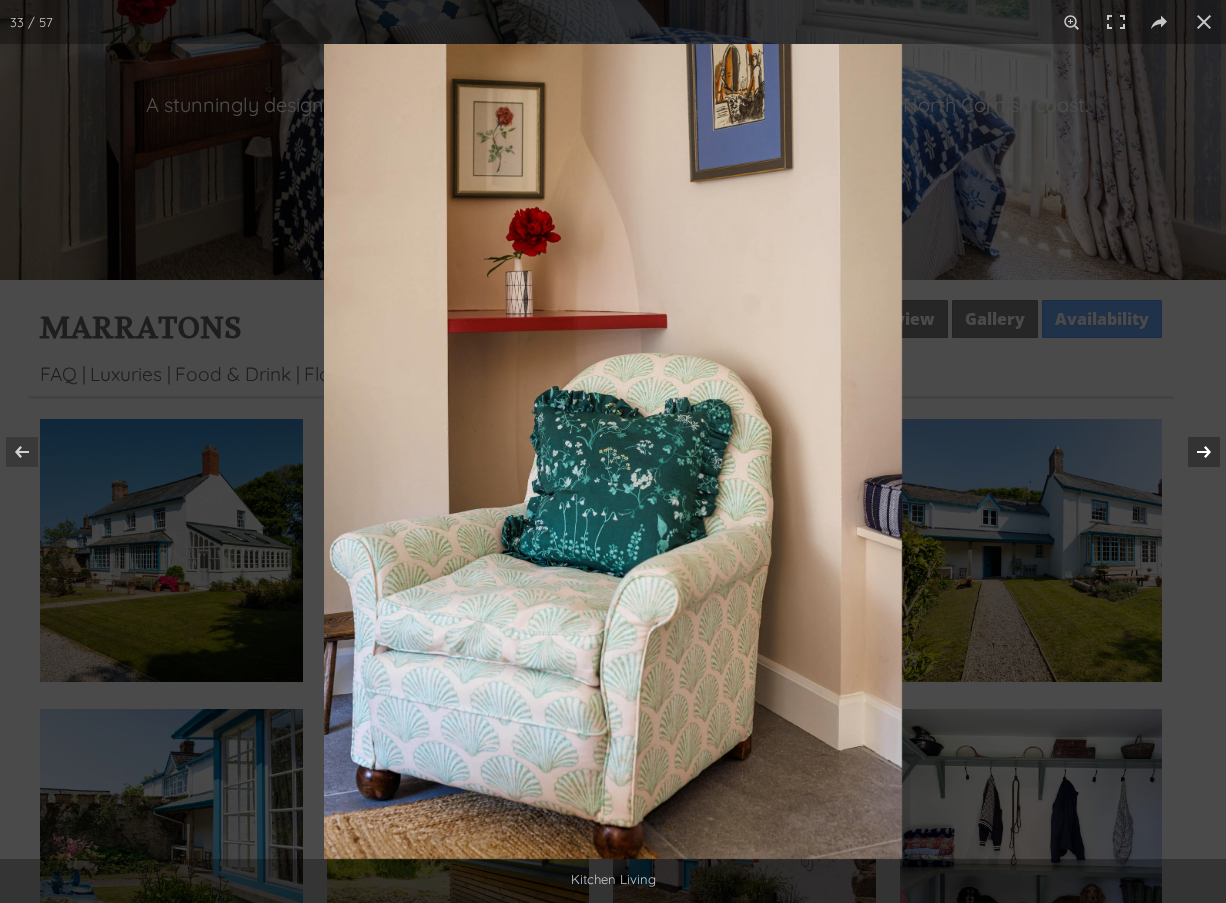 click at bounding box center [1191, 452] 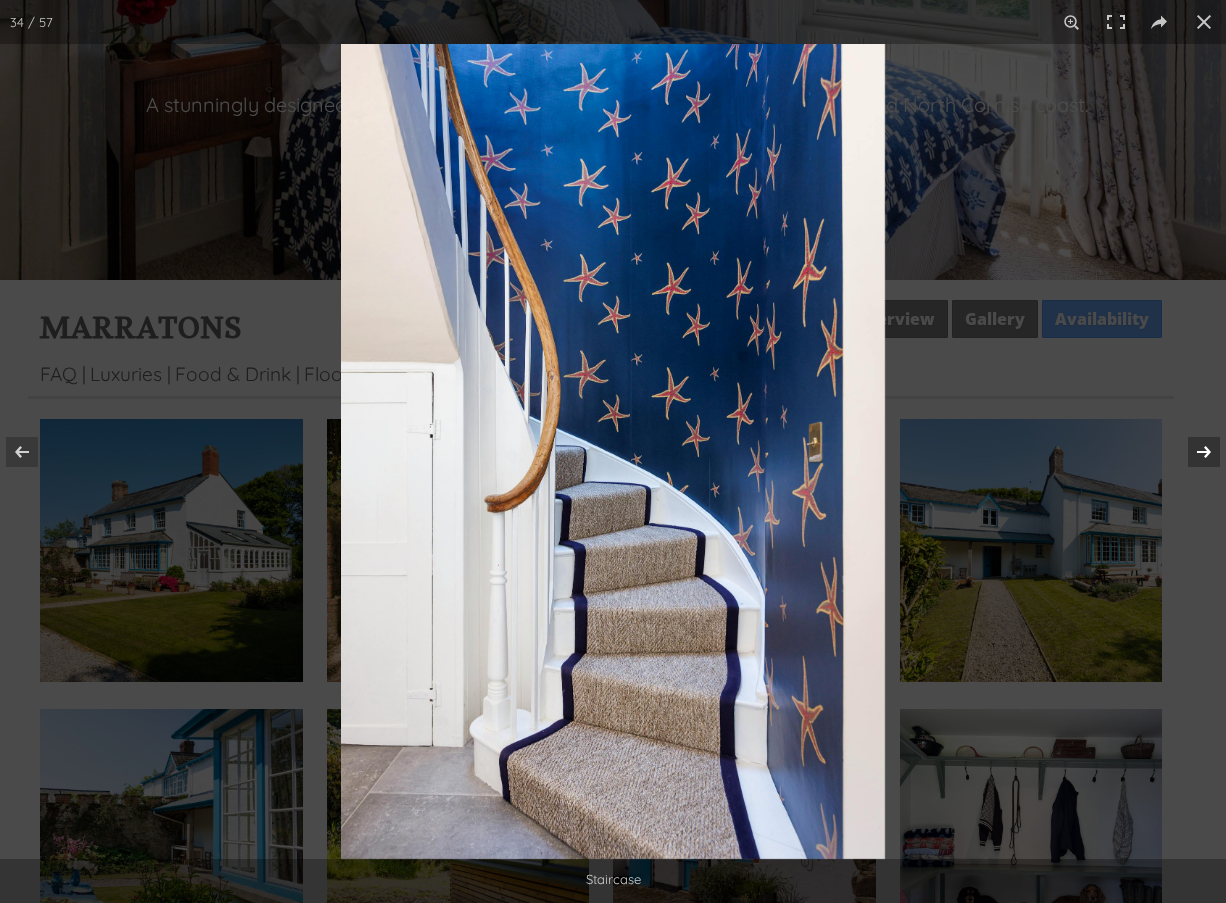 click at bounding box center (1191, 452) 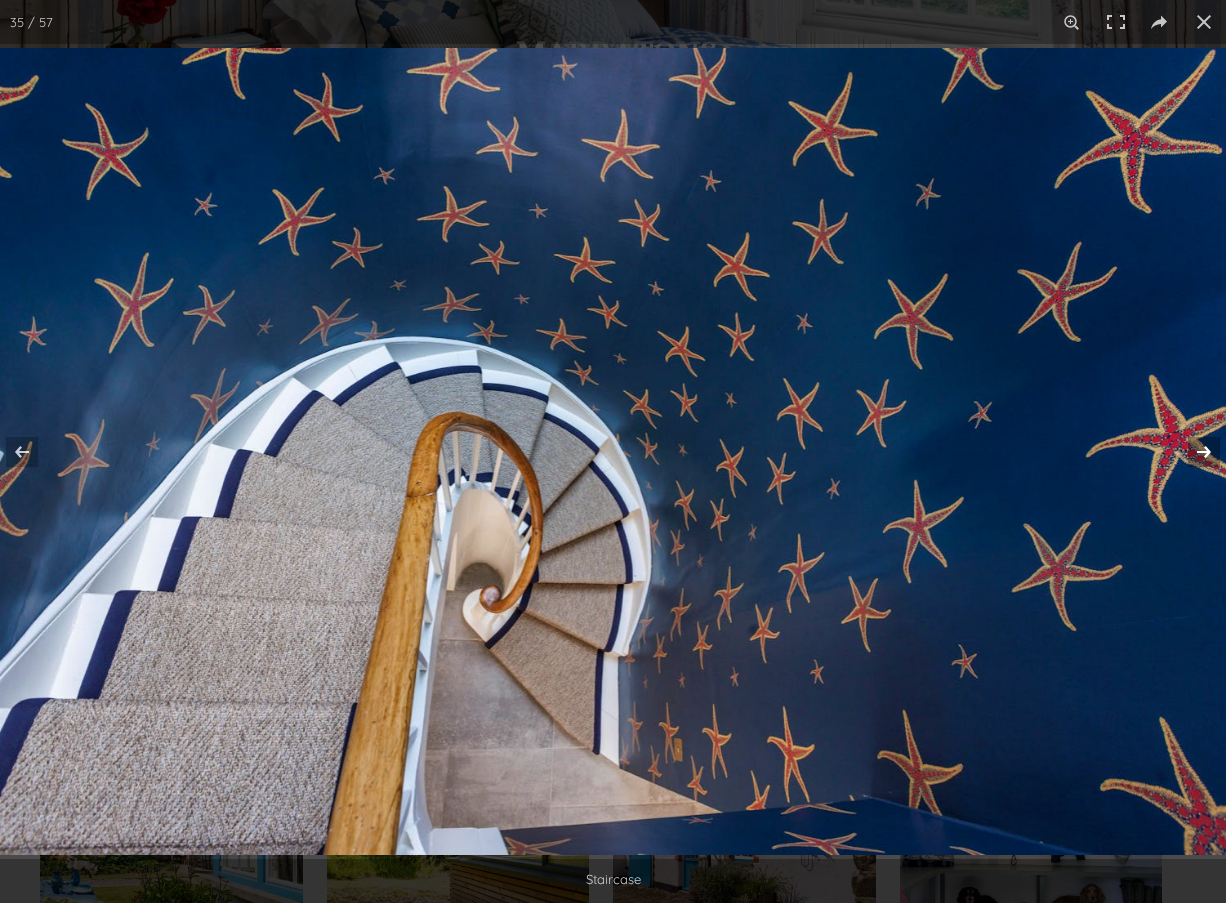 click at bounding box center [1191, 452] 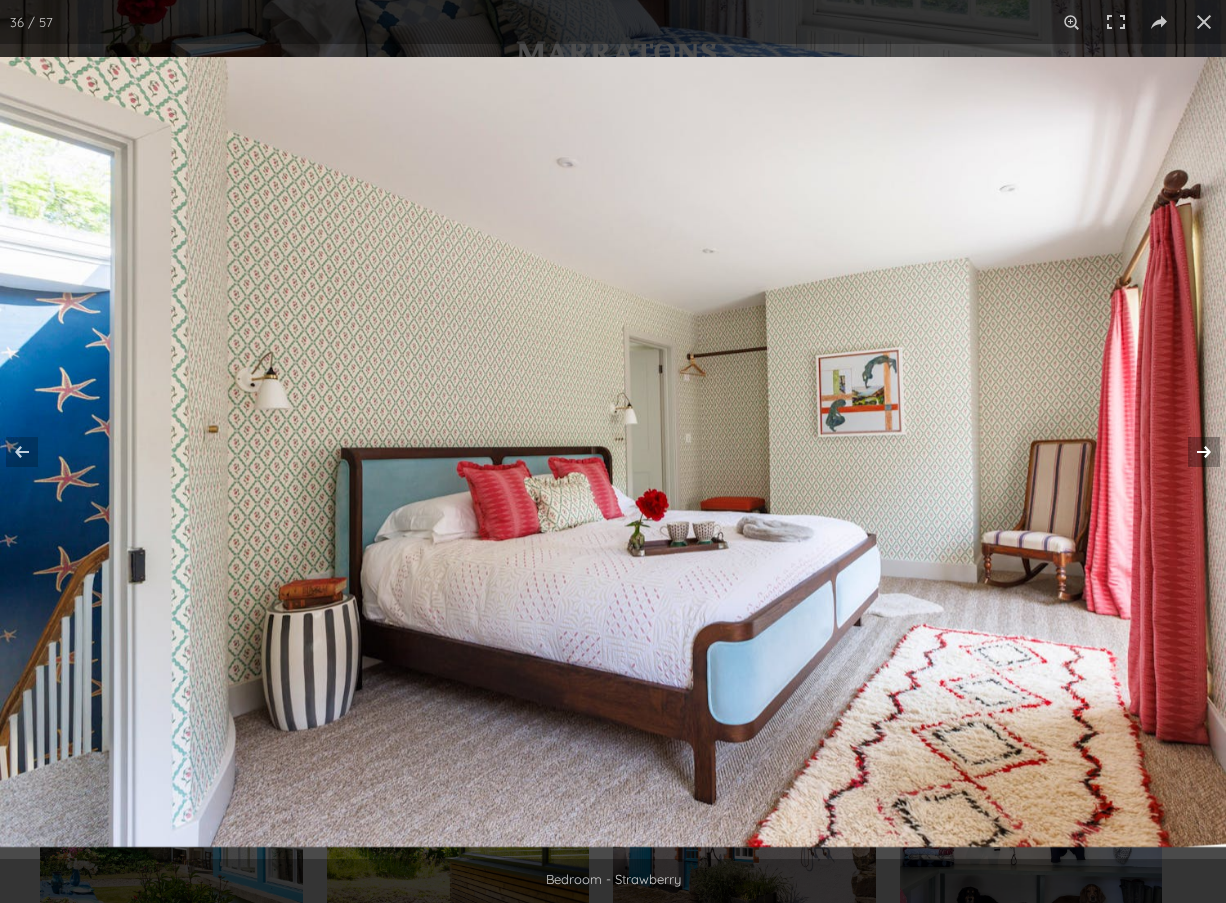 click at bounding box center [1191, 452] 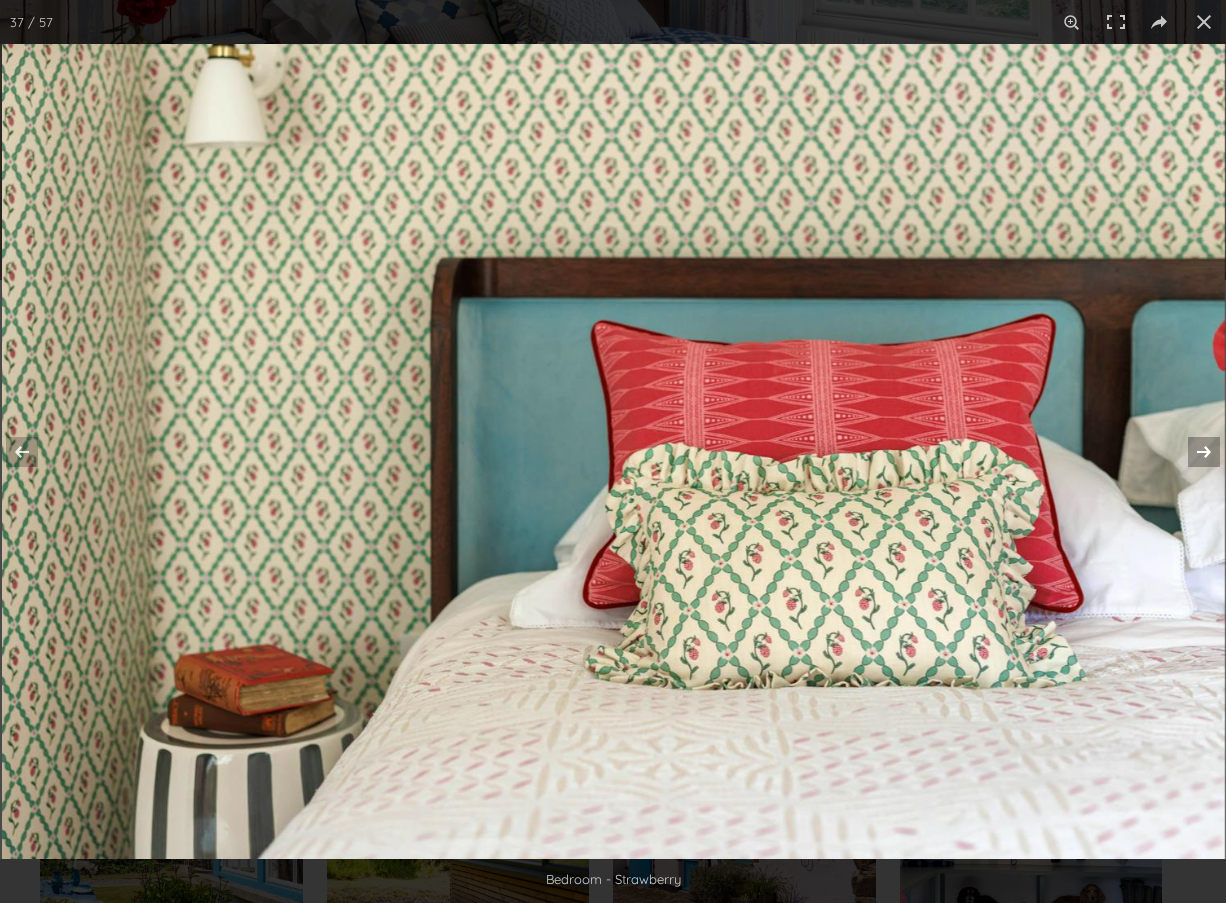 click at bounding box center [1191, 452] 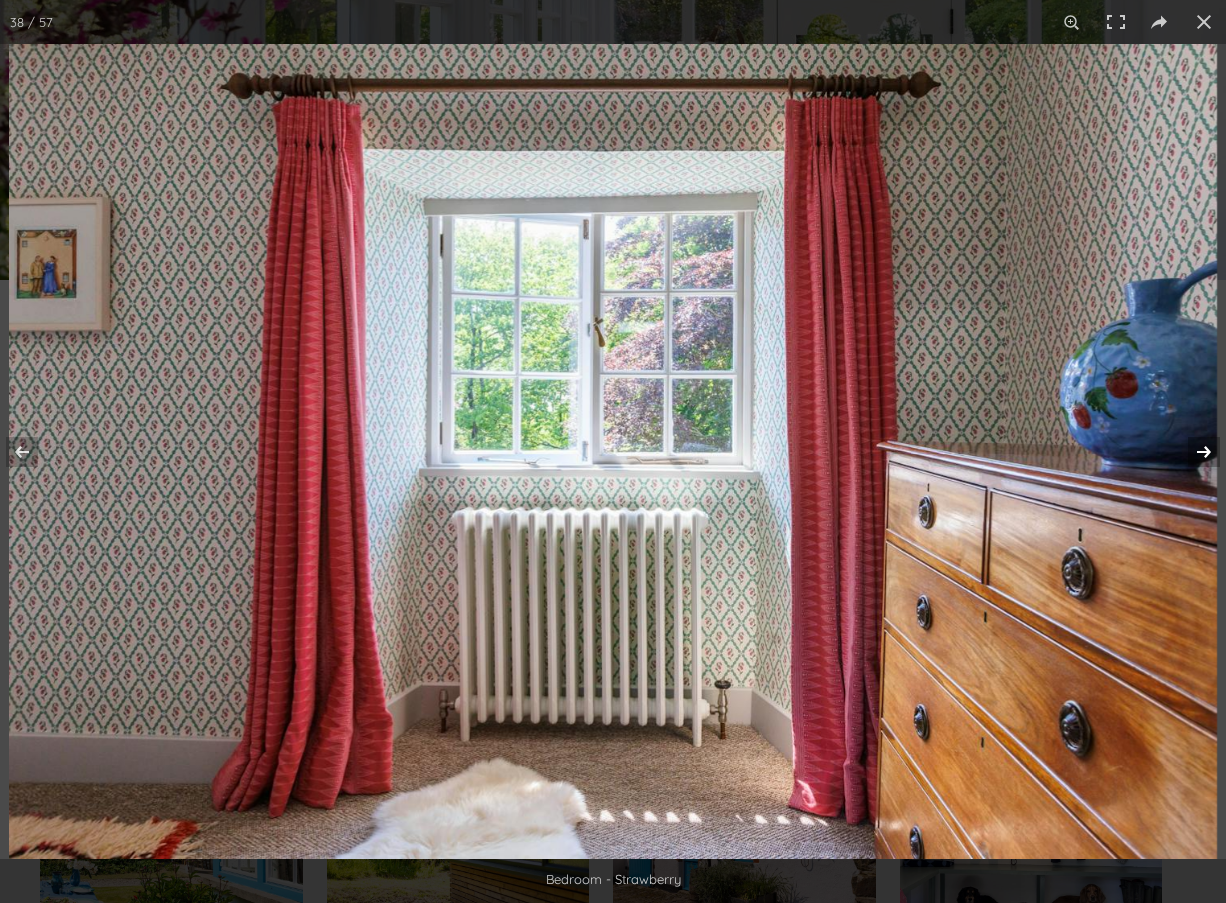 click at bounding box center [1191, 452] 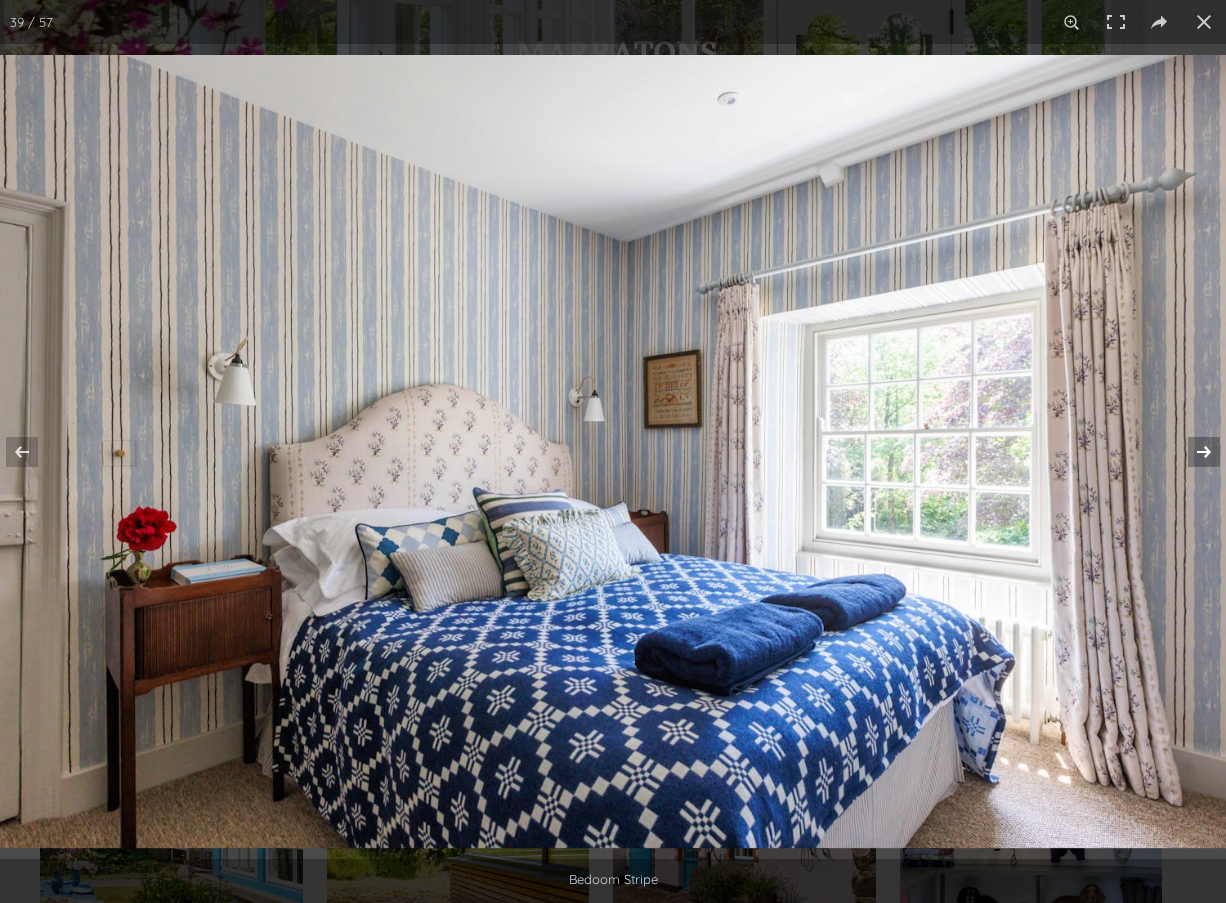 click at bounding box center [1191, 452] 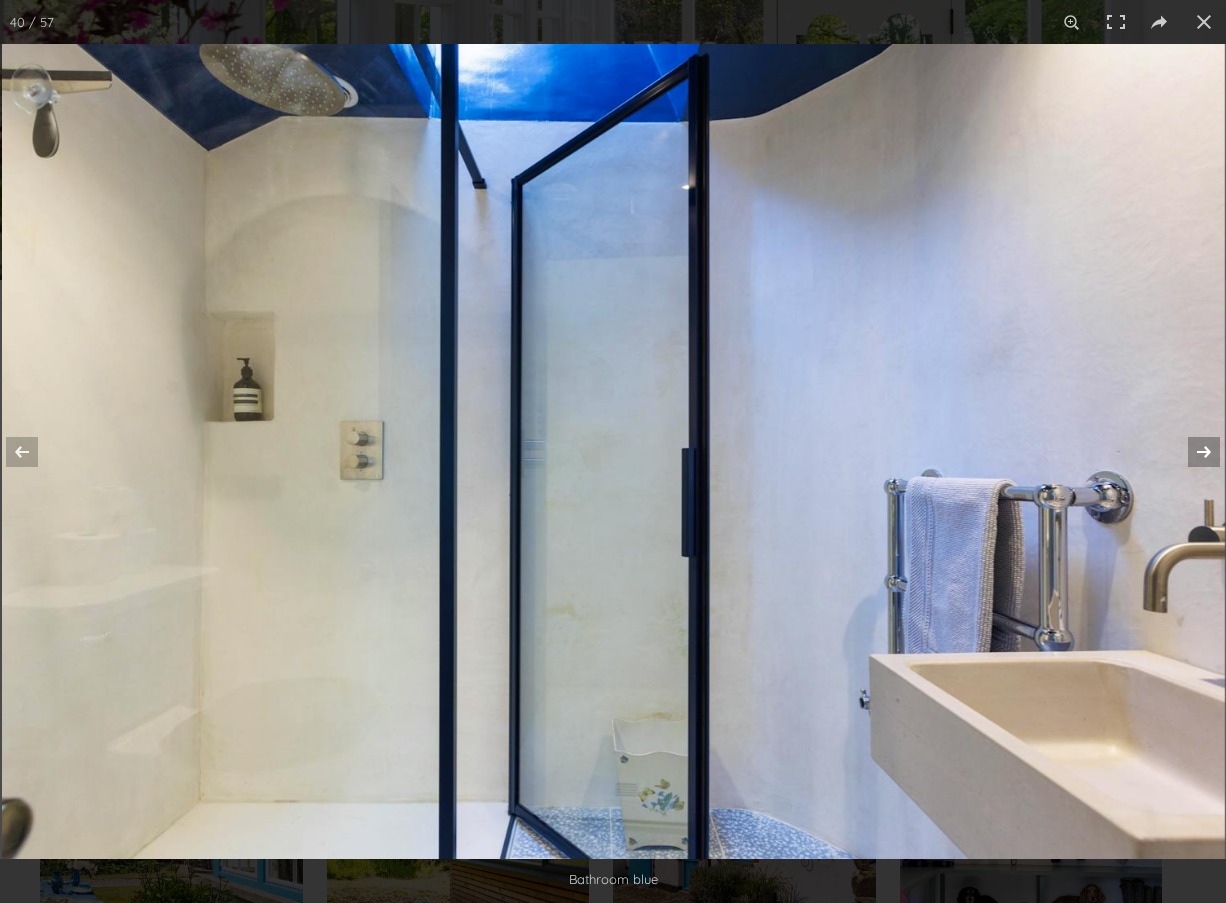 click at bounding box center [1191, 452] 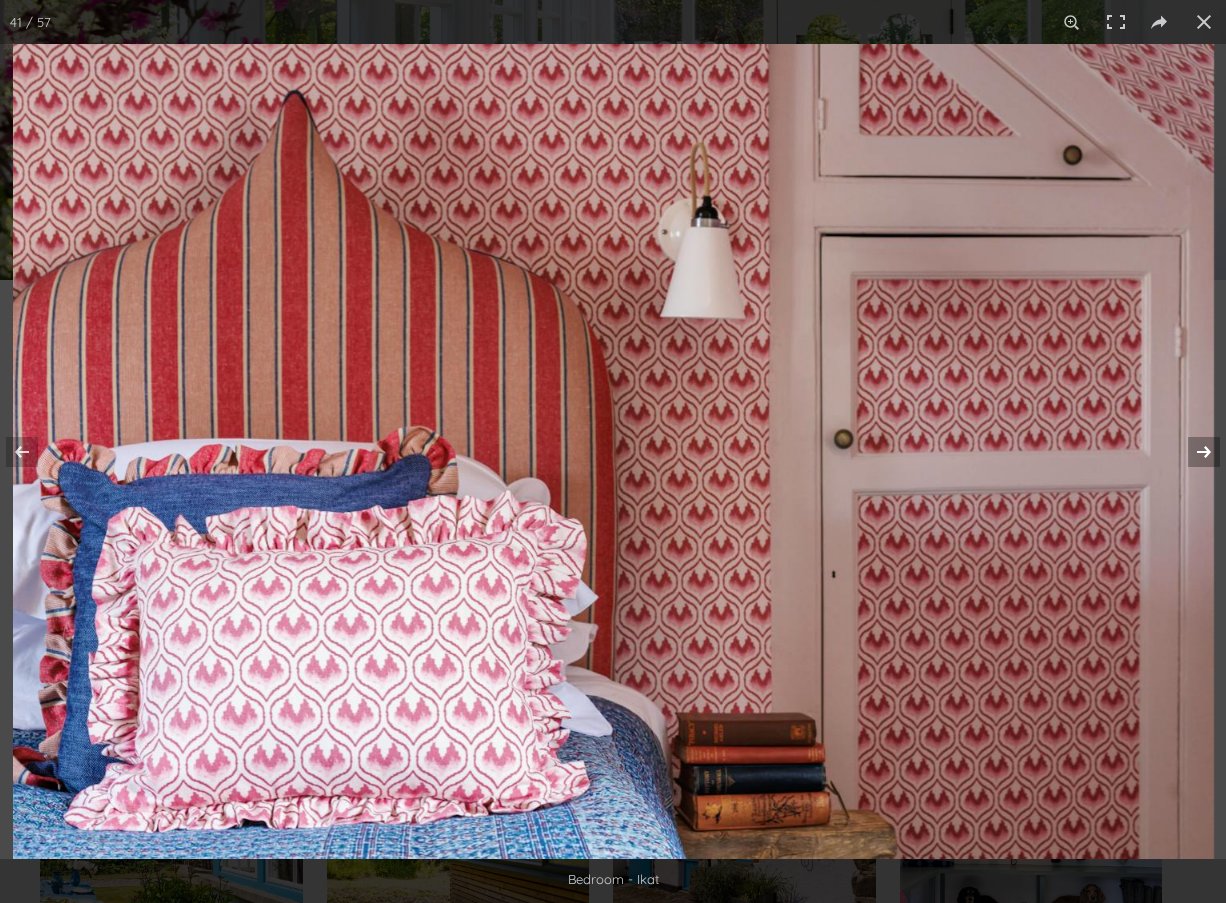 click at bounding box center [1191, 452] 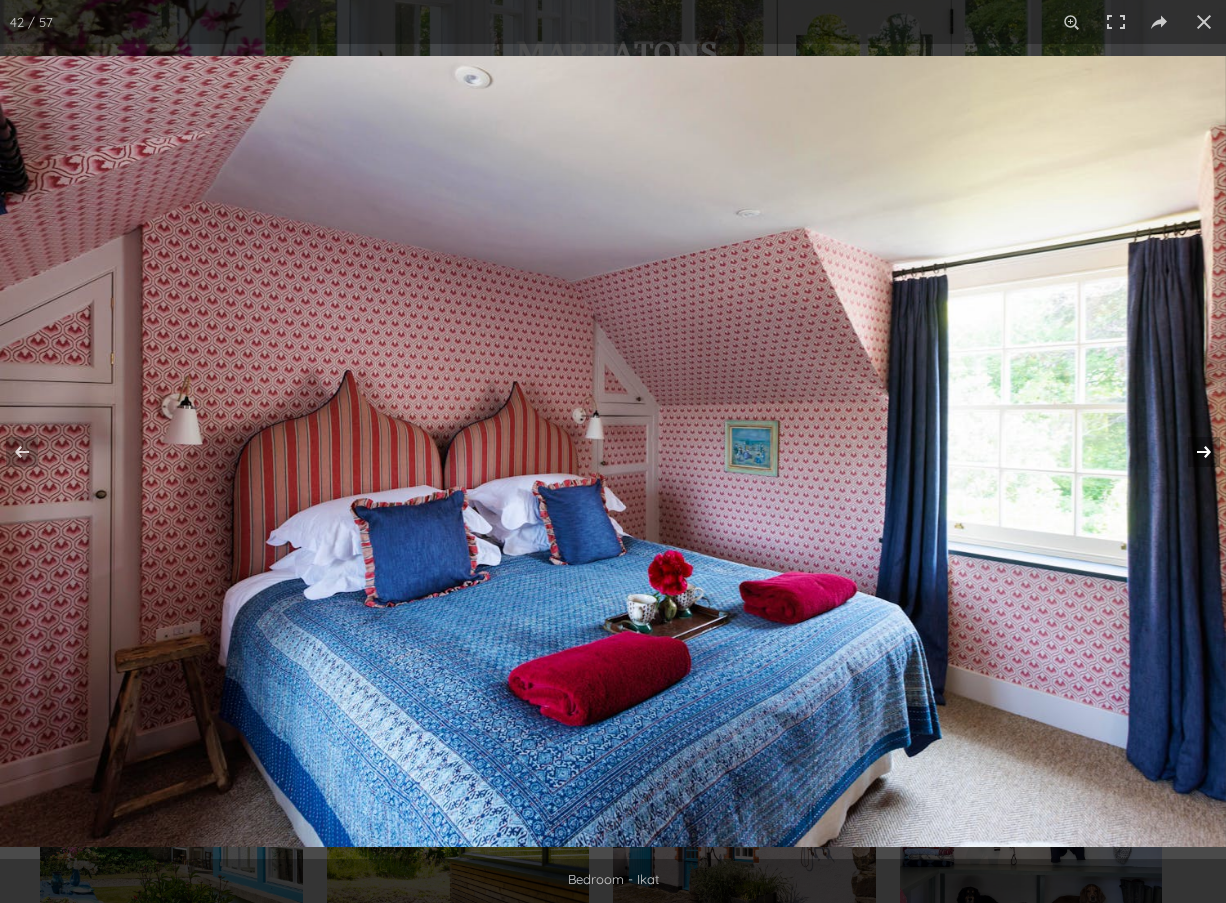 click at bounding box center (1191, 452) 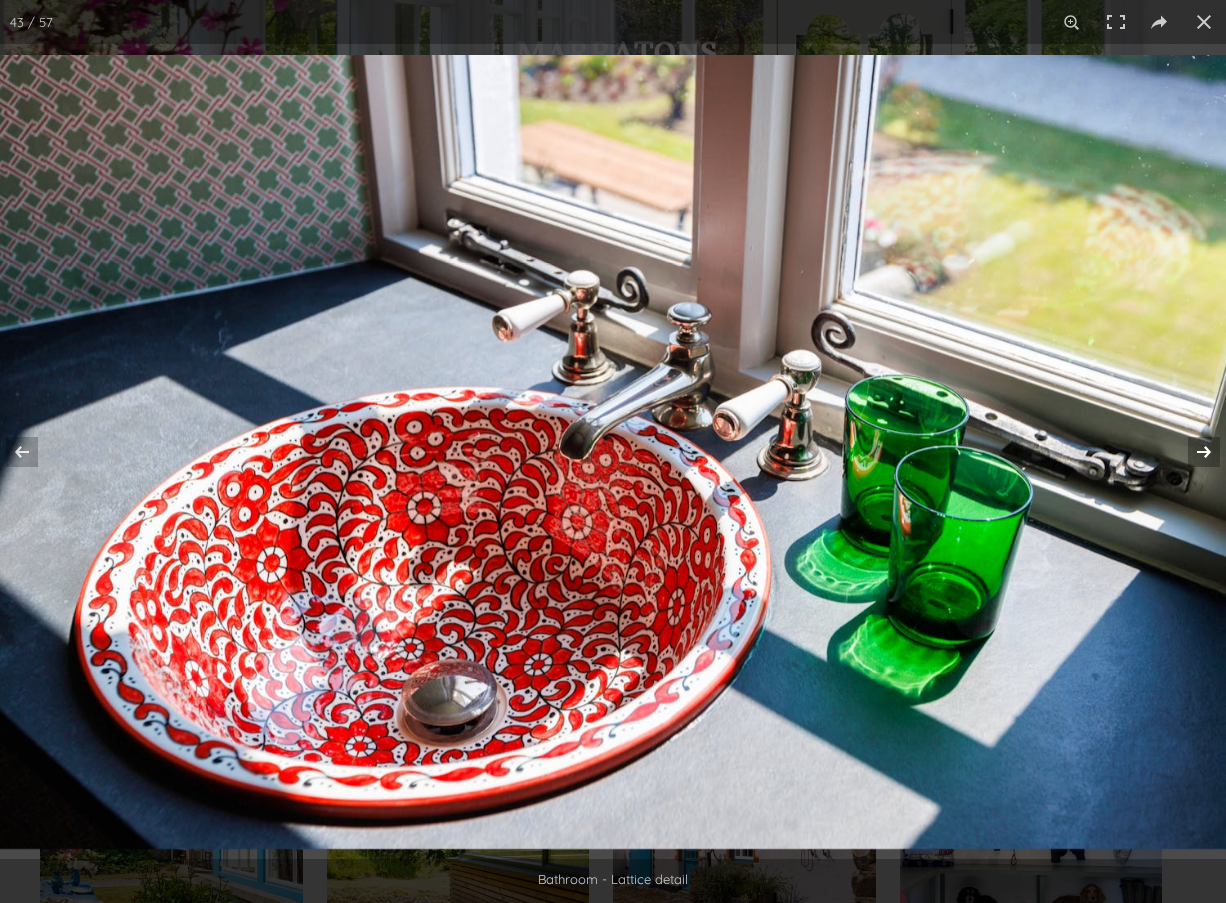 click at bounding box center [1191, 452] 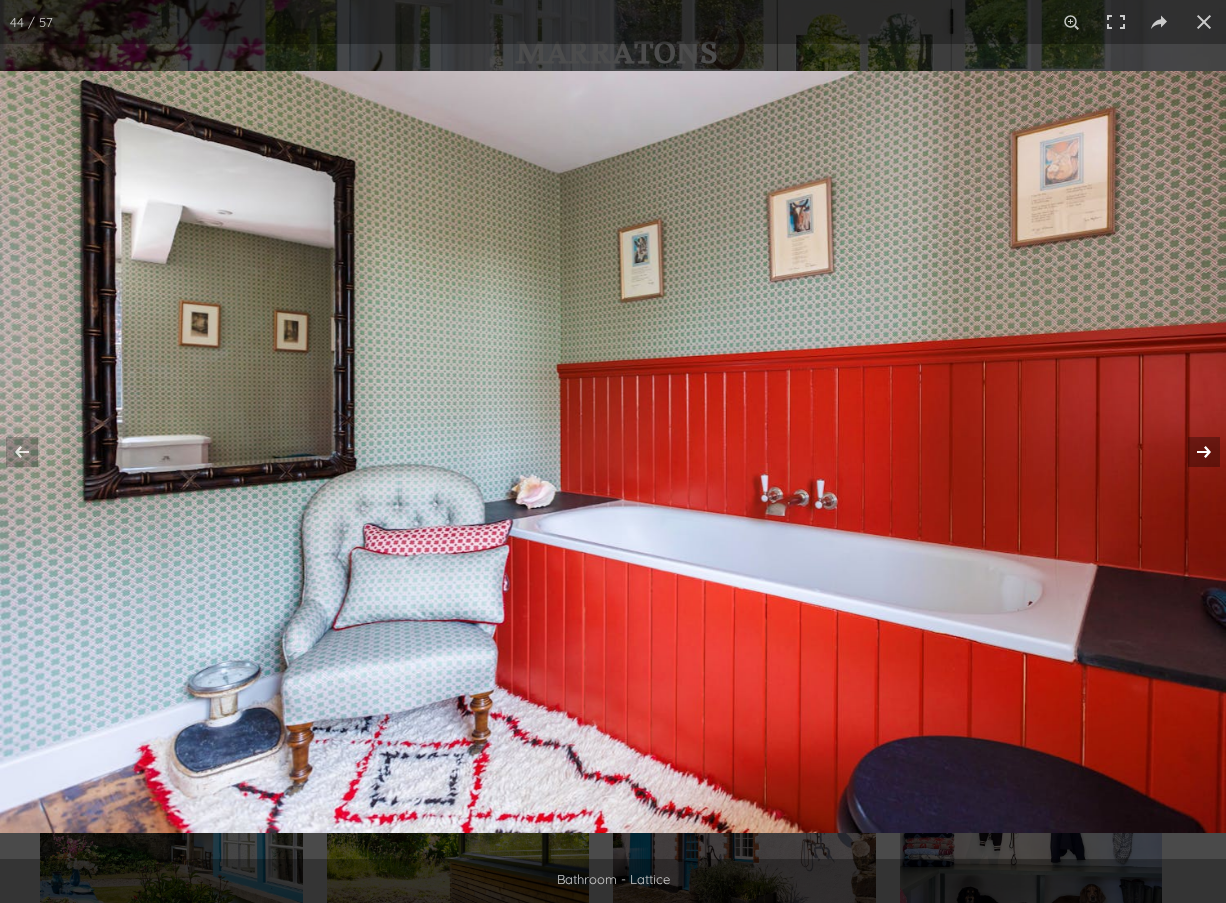 click at bounding box center (1191, 452) 